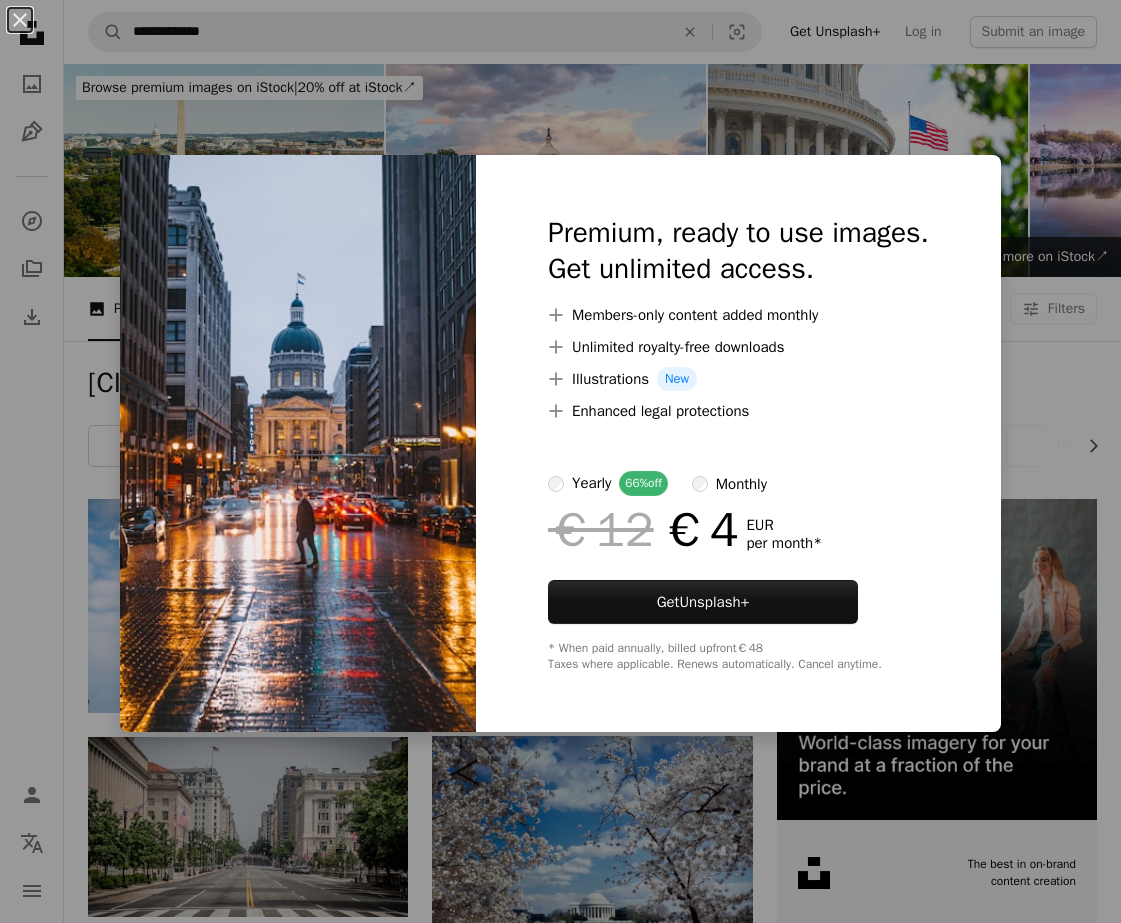 scroll, scrollTop: 16799, scrollLeft: 0, axis: vertical 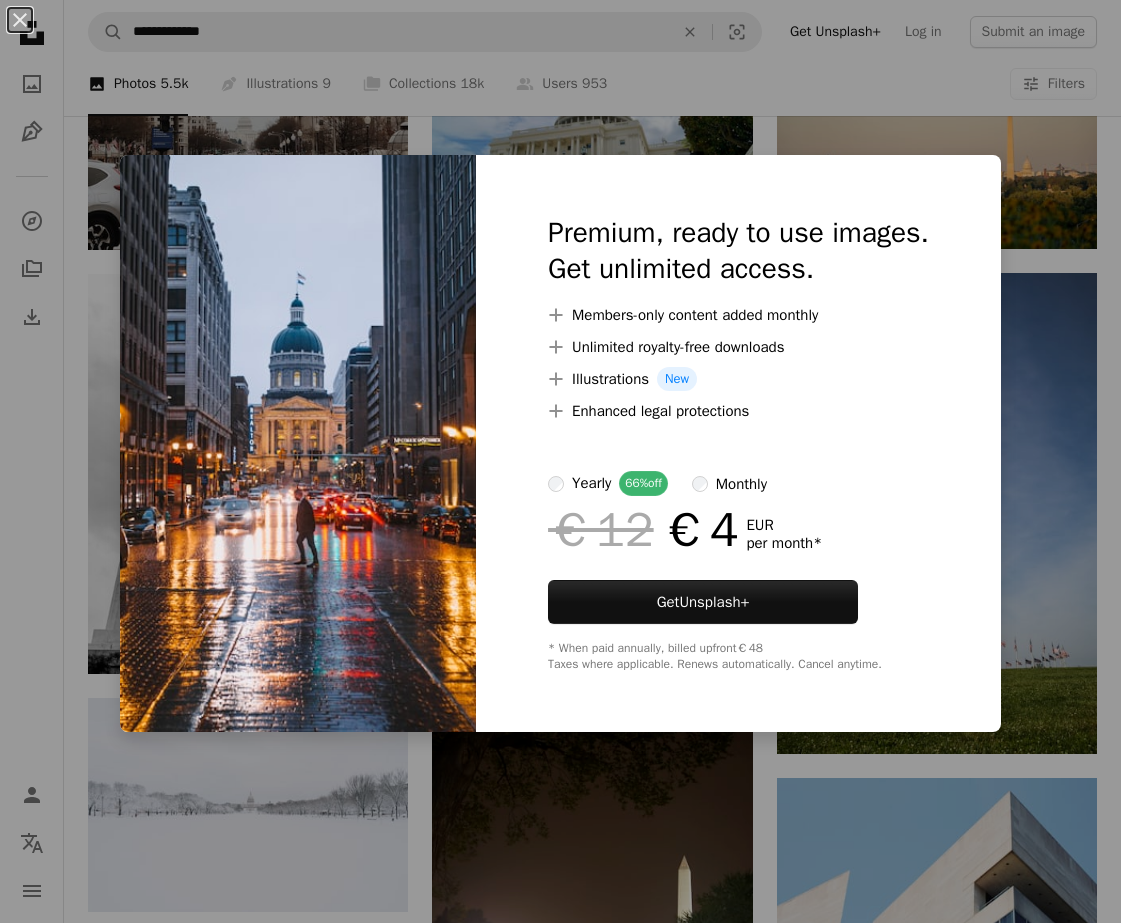 click on "An X shape Premium, ready to use images. Get unlimited access. A plus sign Members-only content added monthly A plus sign Unlimited royalty-free downloads A plus sign Illustrations  New A plus sign Enhanced legal protections yearly 66%  off monthly €12   €4 EUR per month * Get  Unsplash+ * When paid annually, billed upfront  €48 Taxes where applicable. Renews automatically. Cancel anytime." at bounding box center (560, 461) 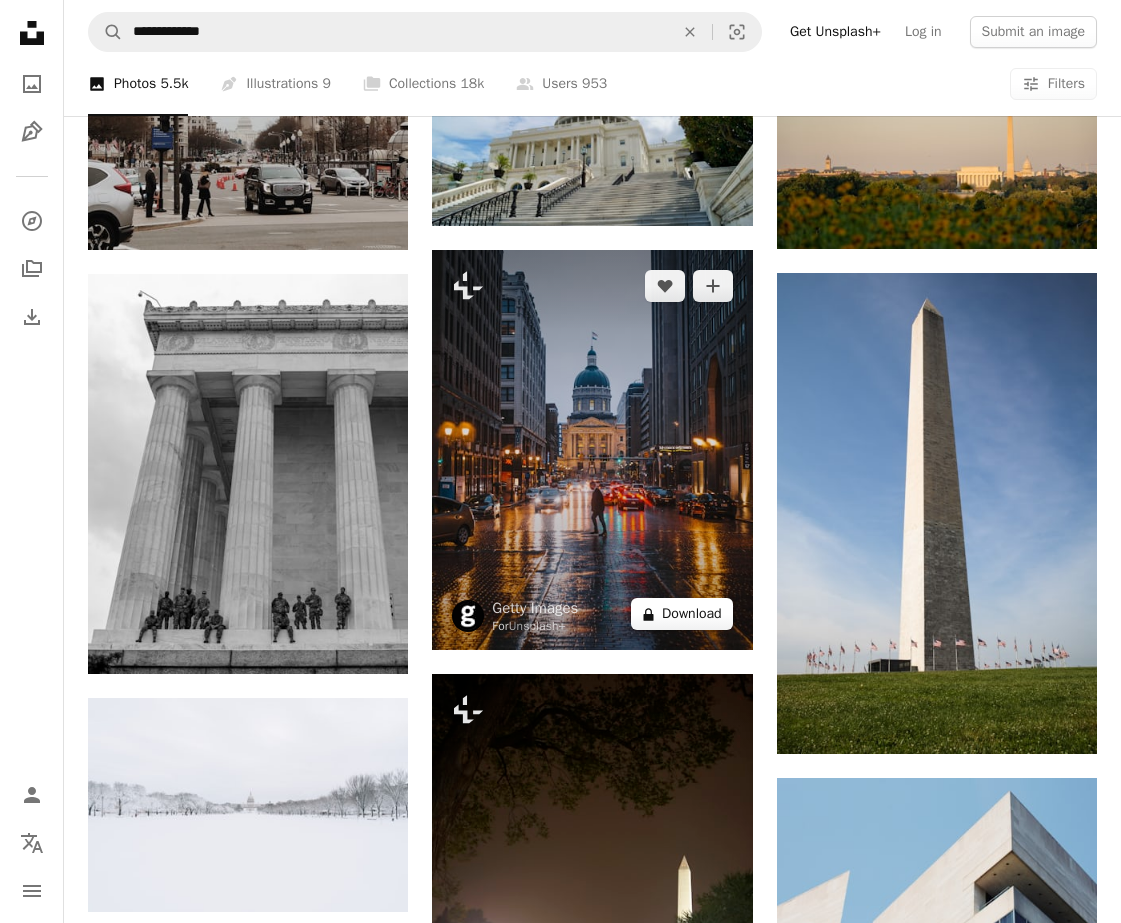 click on "A lock Download" at bounding box center (682, 614) 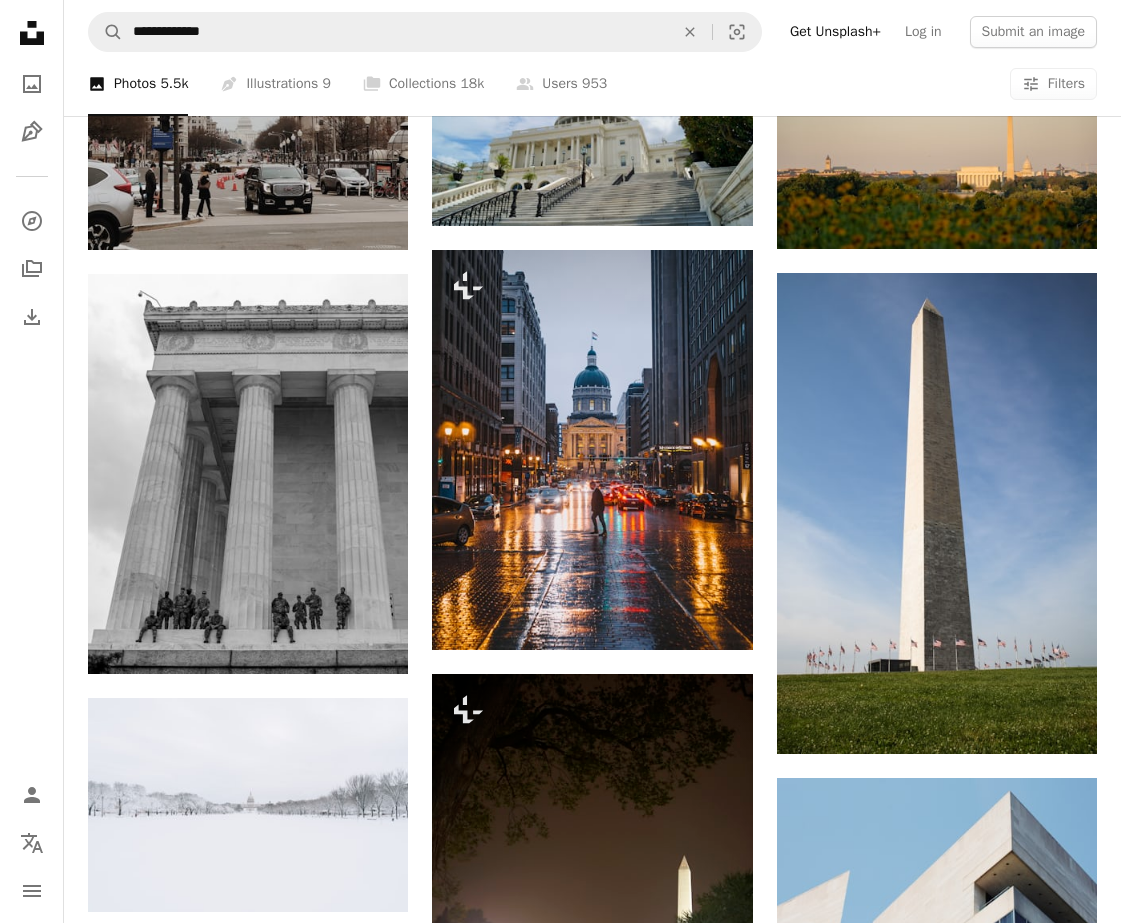 click on "Premium, ready to use images. Get unlimited access. A plus sign Members-only content added monthly A plus sign Unlimited royalty-free downloads A plus sign Illustrations  New A plus sign Enhanced legal protections yearly 66%  off monthly €12   €4 EUR per month * Get  Unsplash+ * When paid annually, billed upfront  €48 Taxes where applicable. Renews automatically. Cancel anytime." at bounding box center (738, 5574) 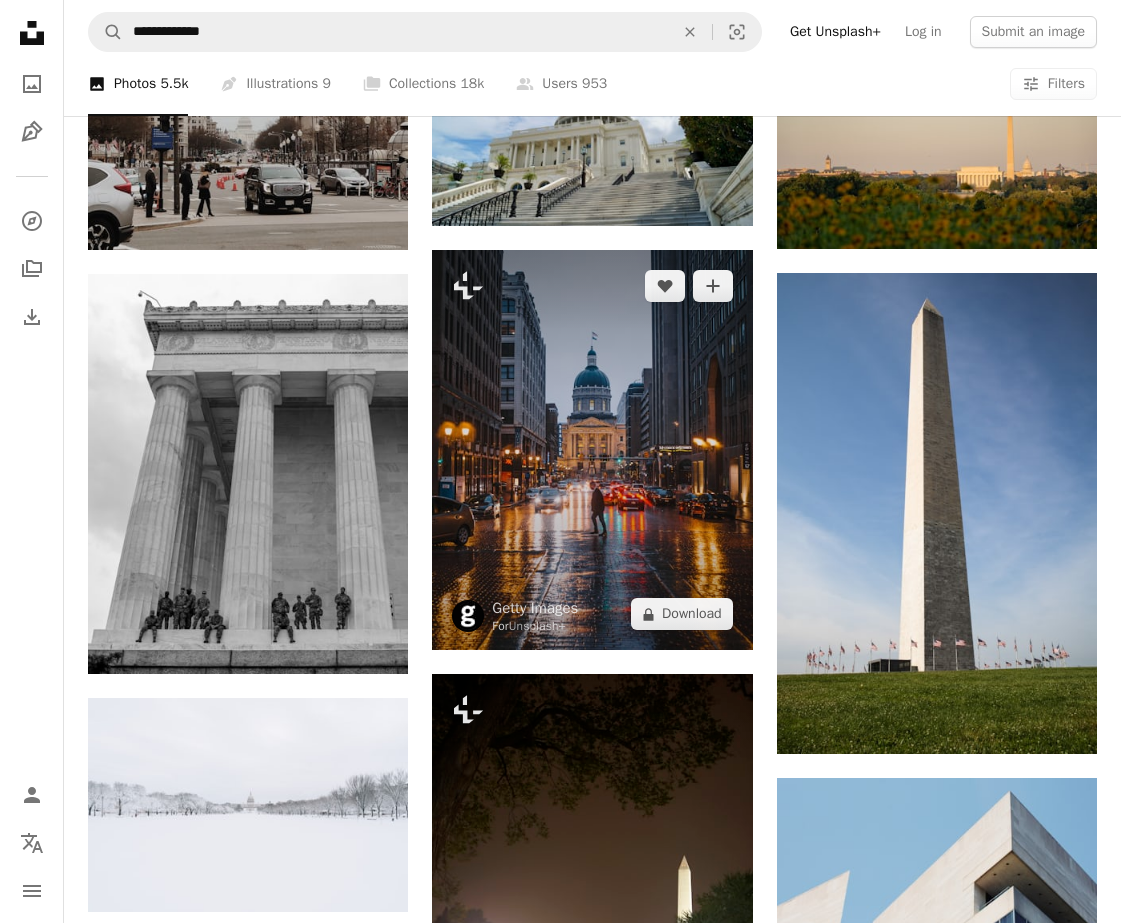 scroll, scrollTop: 17577, scrollLeft: 0, axis: vertical 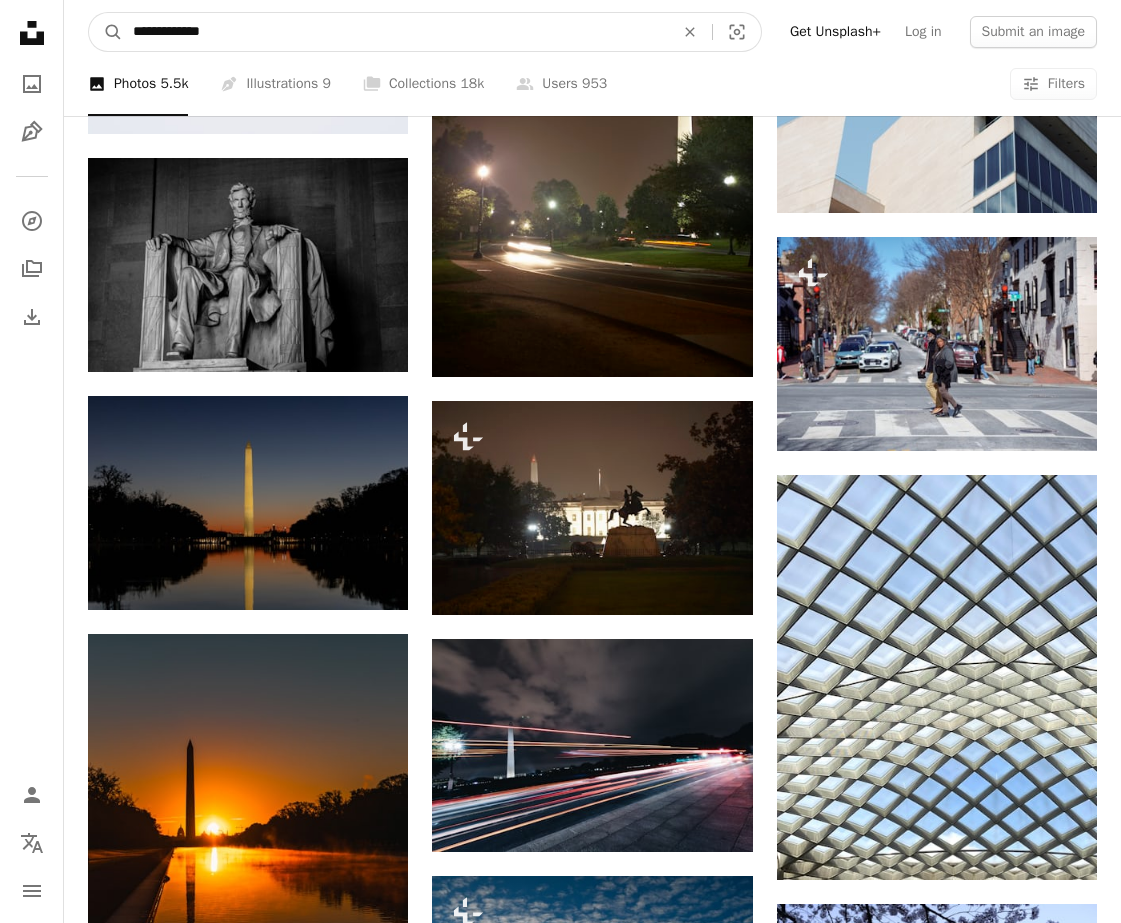 click on "**********" at bounding box center [395, 32] 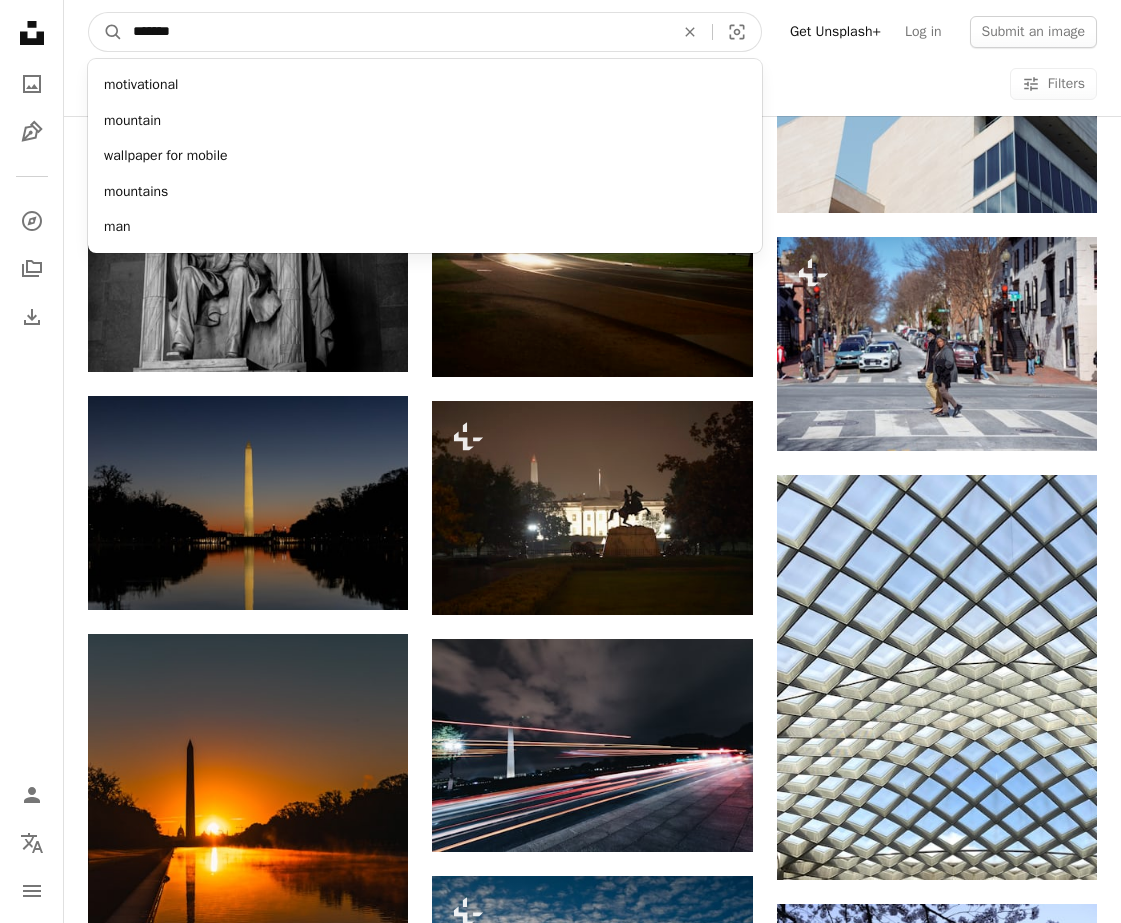type on "********" 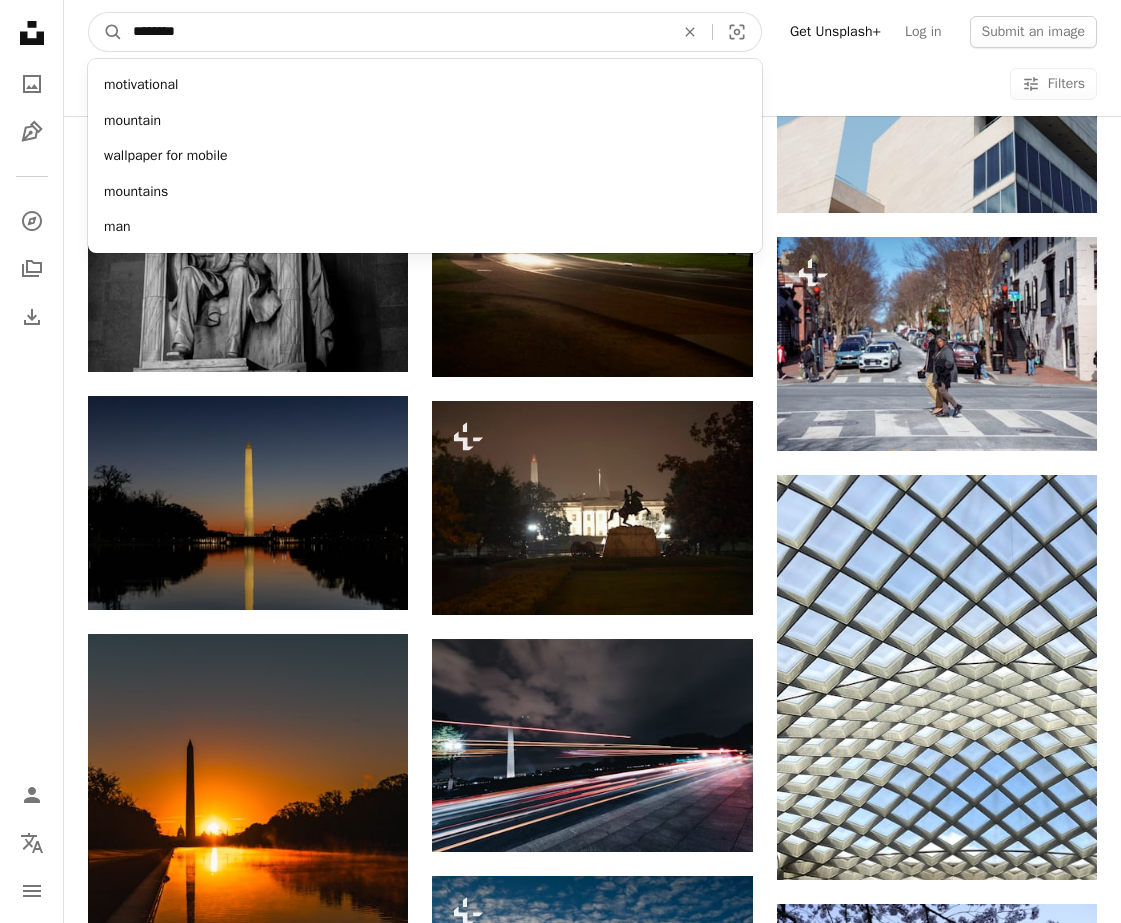 click on "A magnifying glass" at bounding box center (106, 32) 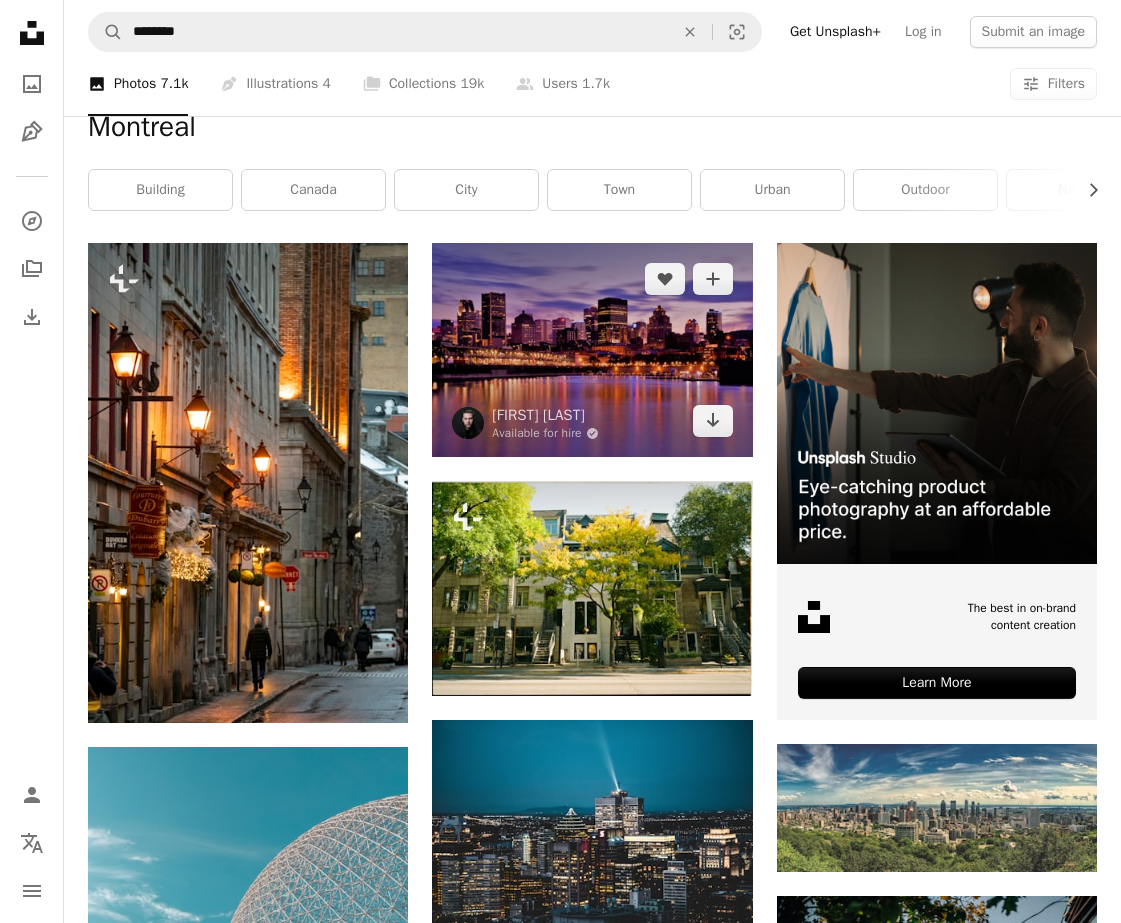 scroll, scrollTop: 0, scrollLeft: 0, axis: both 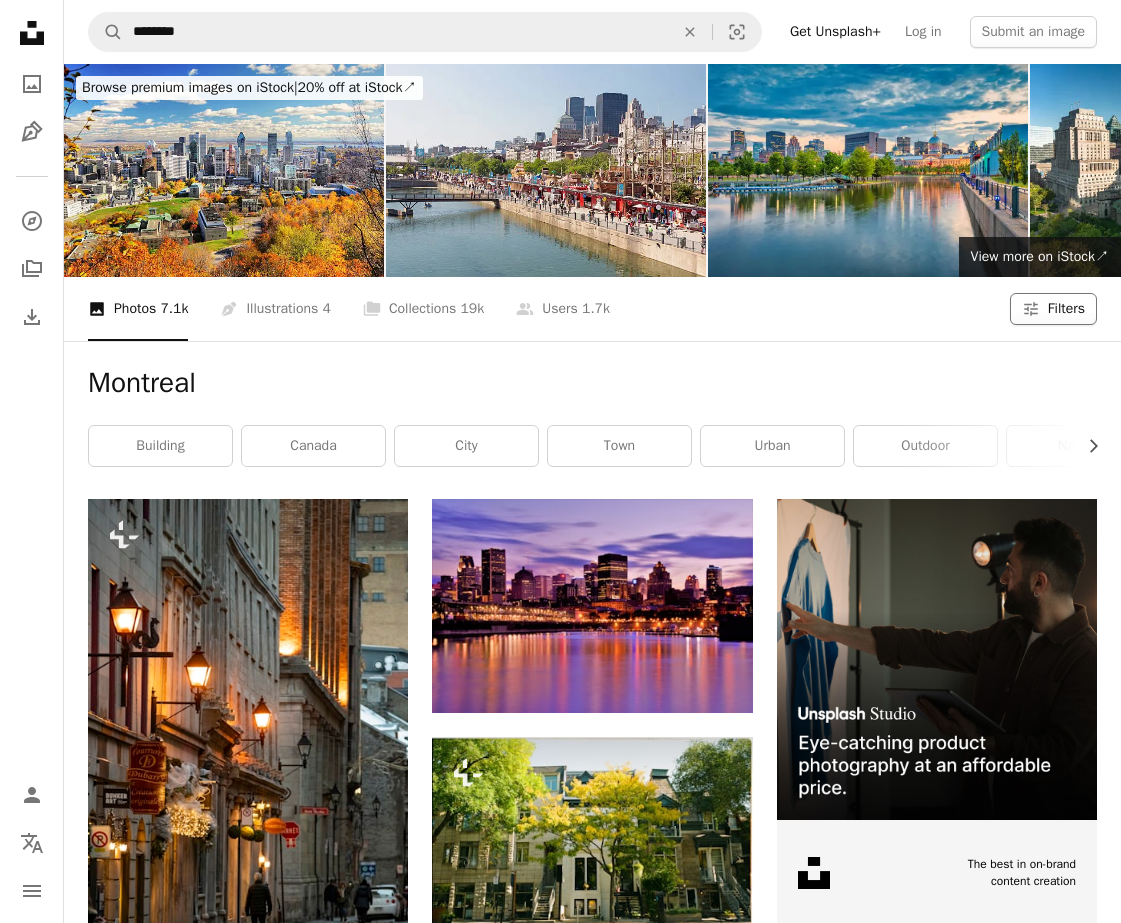 click on "Filters" at bounding box center [1066, 309] 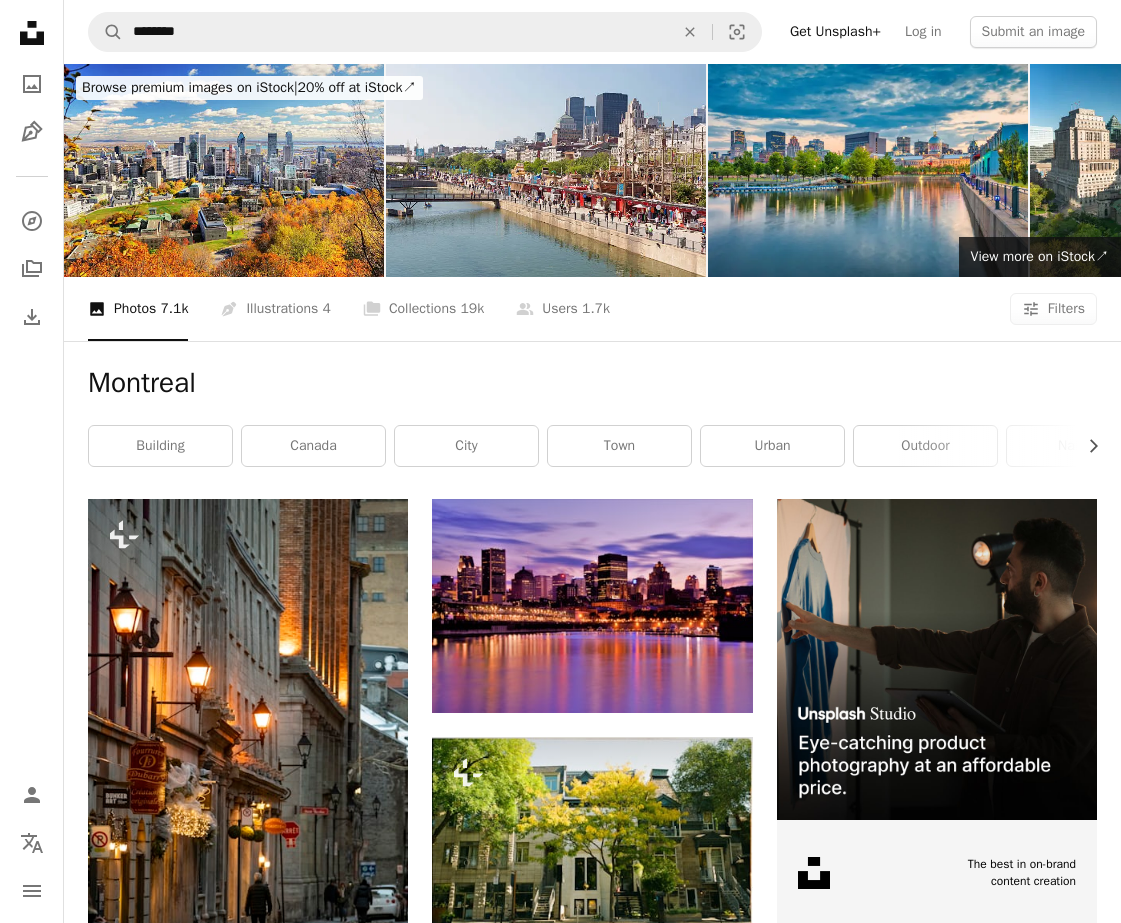 click on "Free" at bounding box center [560, 4824] 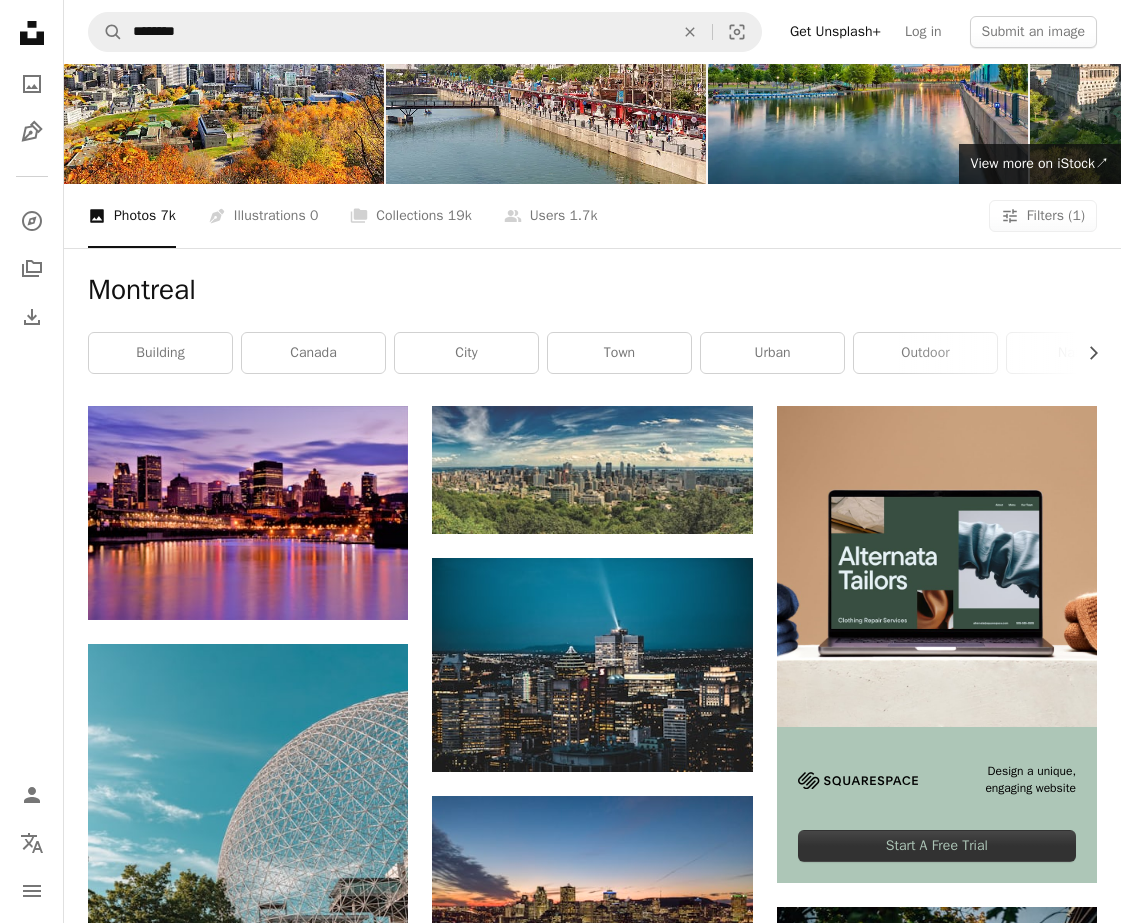 scroll, scrollTop: 99, scrollLeft: 0, axis: vertical 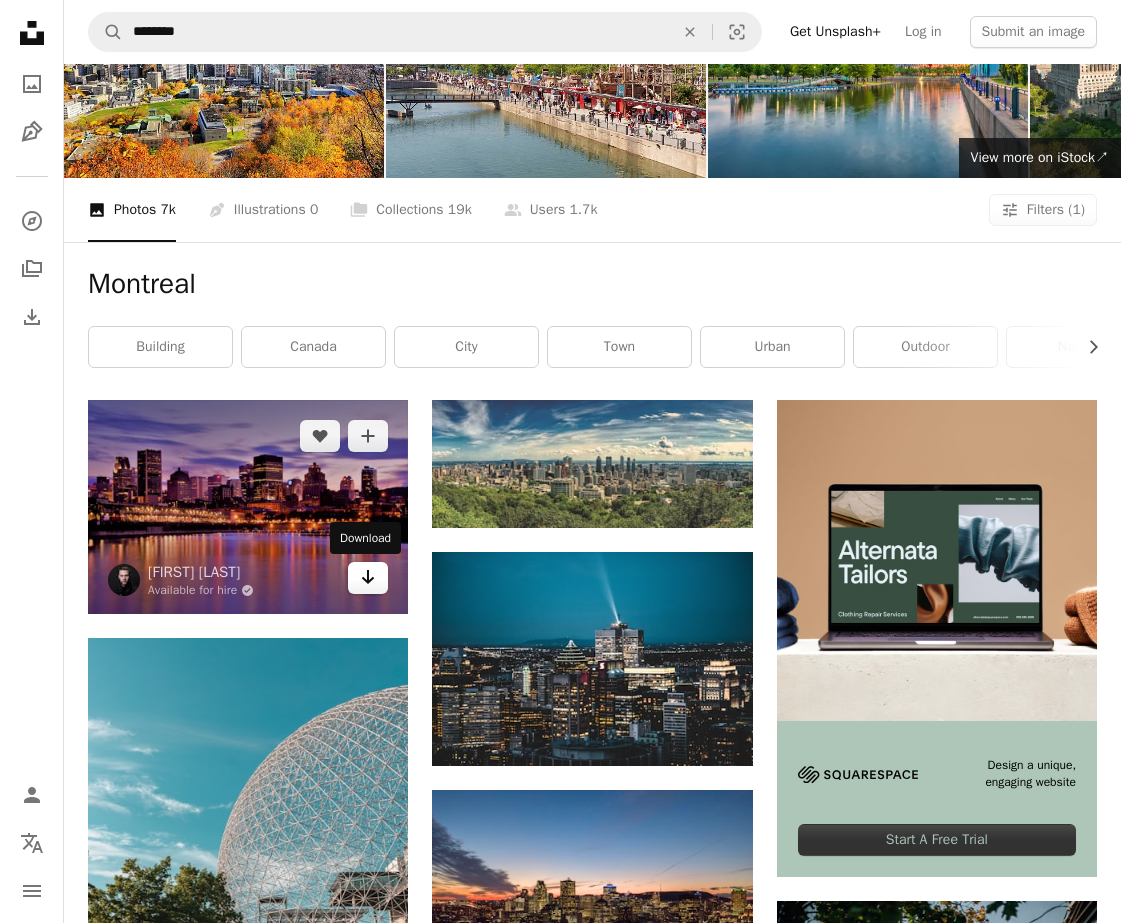 click 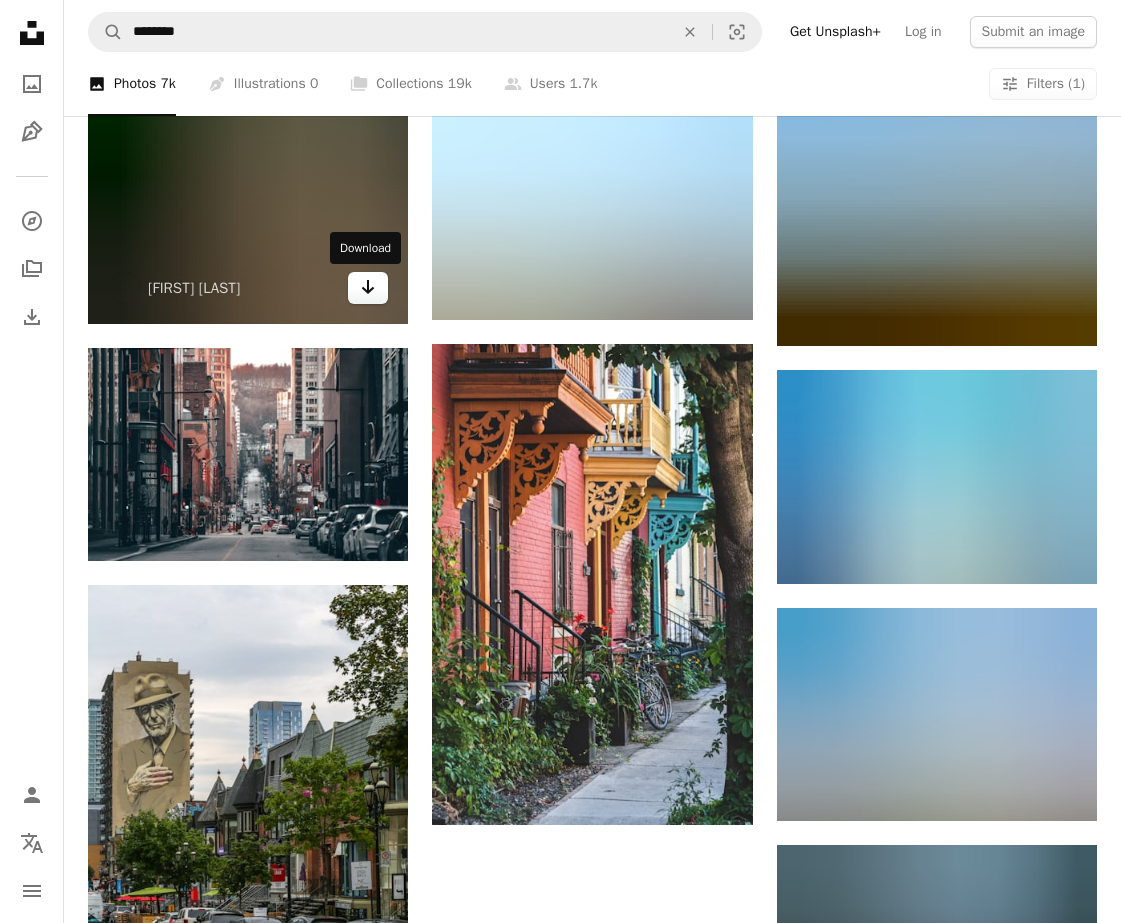scroll, scrollTop: 1941, scrollLeft: 0, axis: vertical 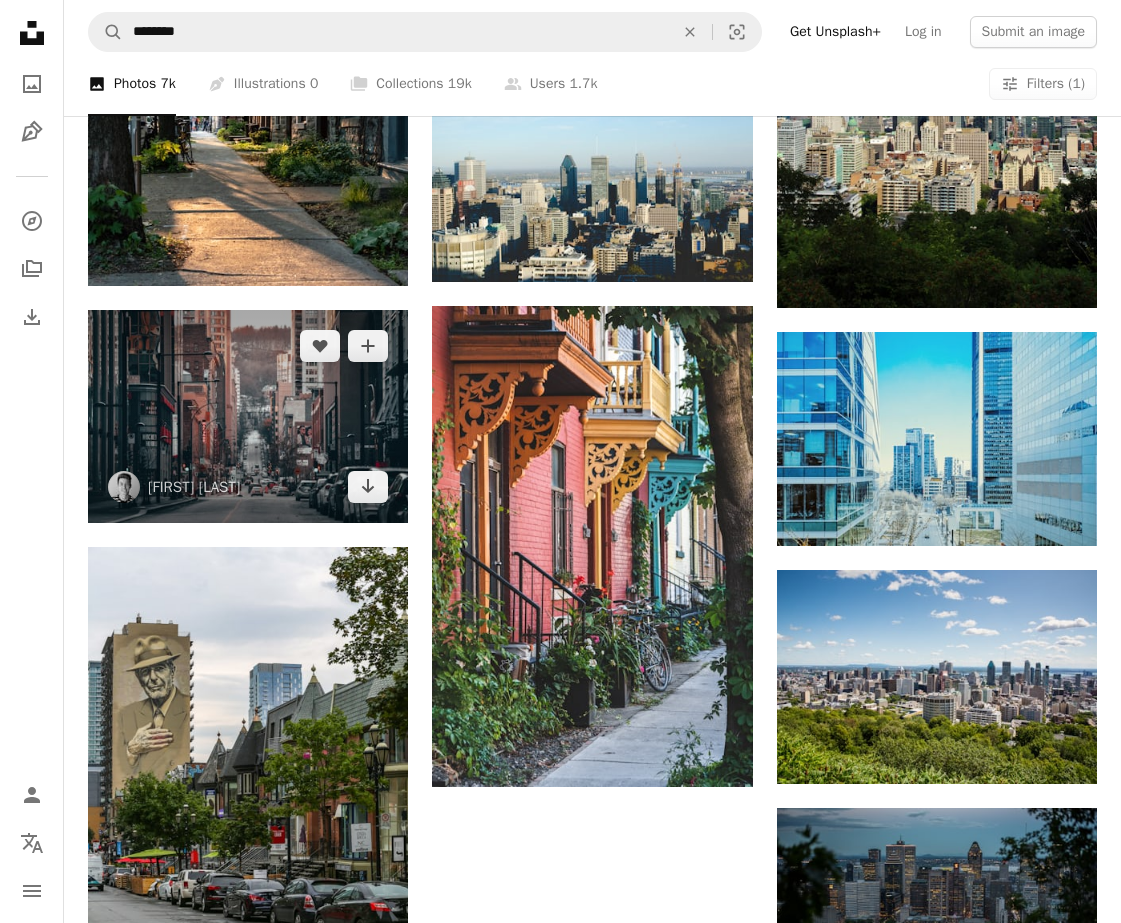 click at bounding box center (248, 417) 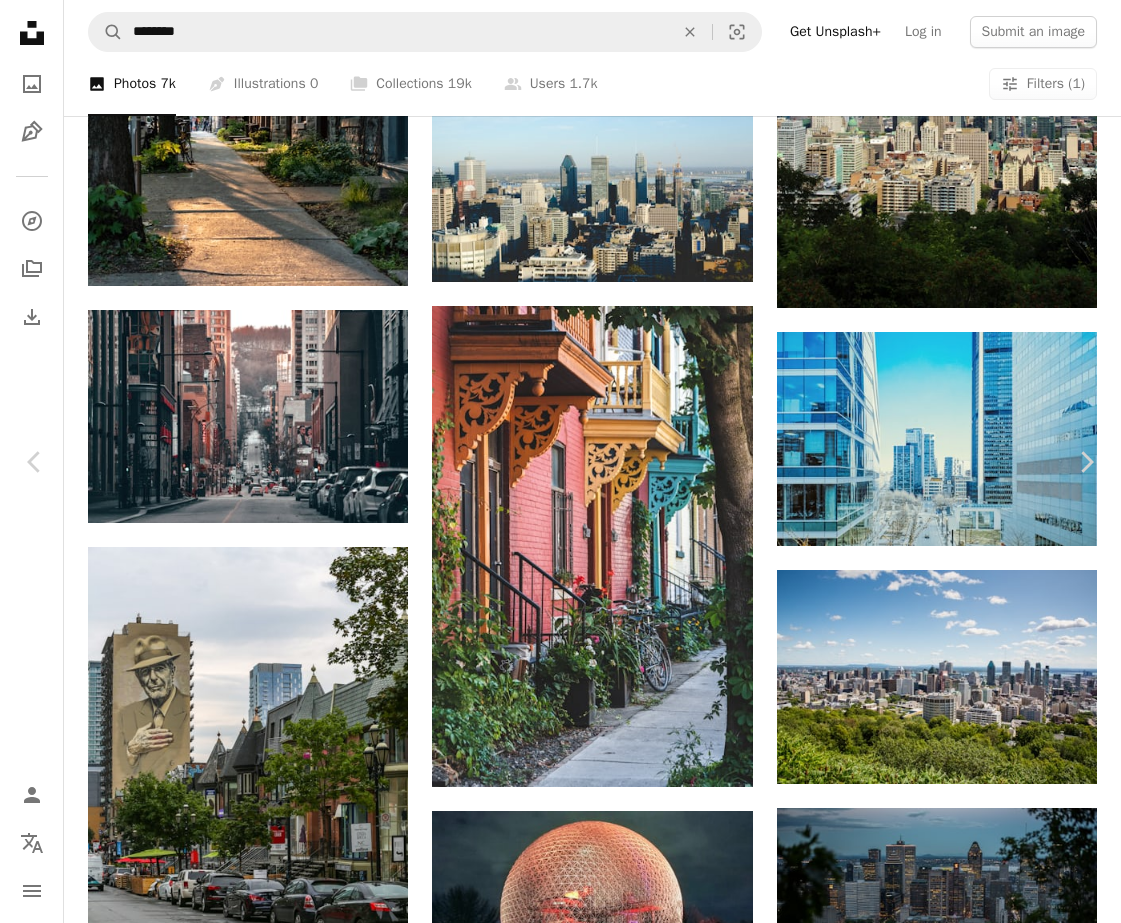 click on "Download free" at bounding box center (922, 4727) 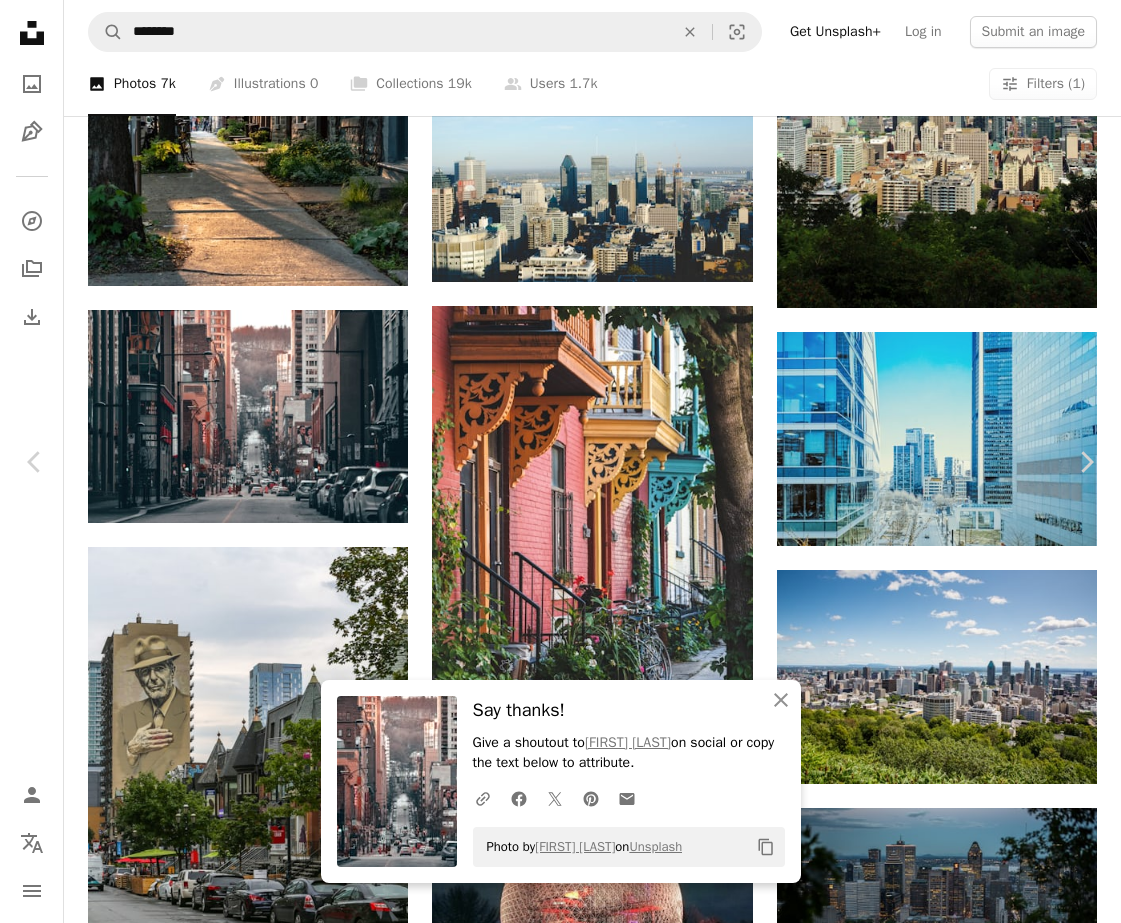 click on "Say thanks! Give a shoutout to  [FIRST] [LAST]  on social or copy the text below to attribute. Photo by  [FIRST] [LAST]  on  Unsplash
Copy content [FIRST] [LAST] [FIRST] [LAST] A heart A plus sign Download free Chevron down Zoom in Views 652,434 Downloads 6,677 A forward-right arrow Share Info icon Info More Actions A map marker [CITY], [COUNTRY] Calendar outlined Published on  [DATE] Camera [CAMERA_INFO] Safety Free to use under the  Unsplash License car travel building city road sun light street [COUNTRY] life [CITY] [QUALITY] Wallpapers Browse premium related images on iStock  |  Save 20% with code UNSPLASH20 View more on iStock  ↗ Related images A heart A plus sign [FIRST] [LAST] Available for hire A checkmark inside of a circle Arrow pointing down For" at bounding box center (560, 5141) 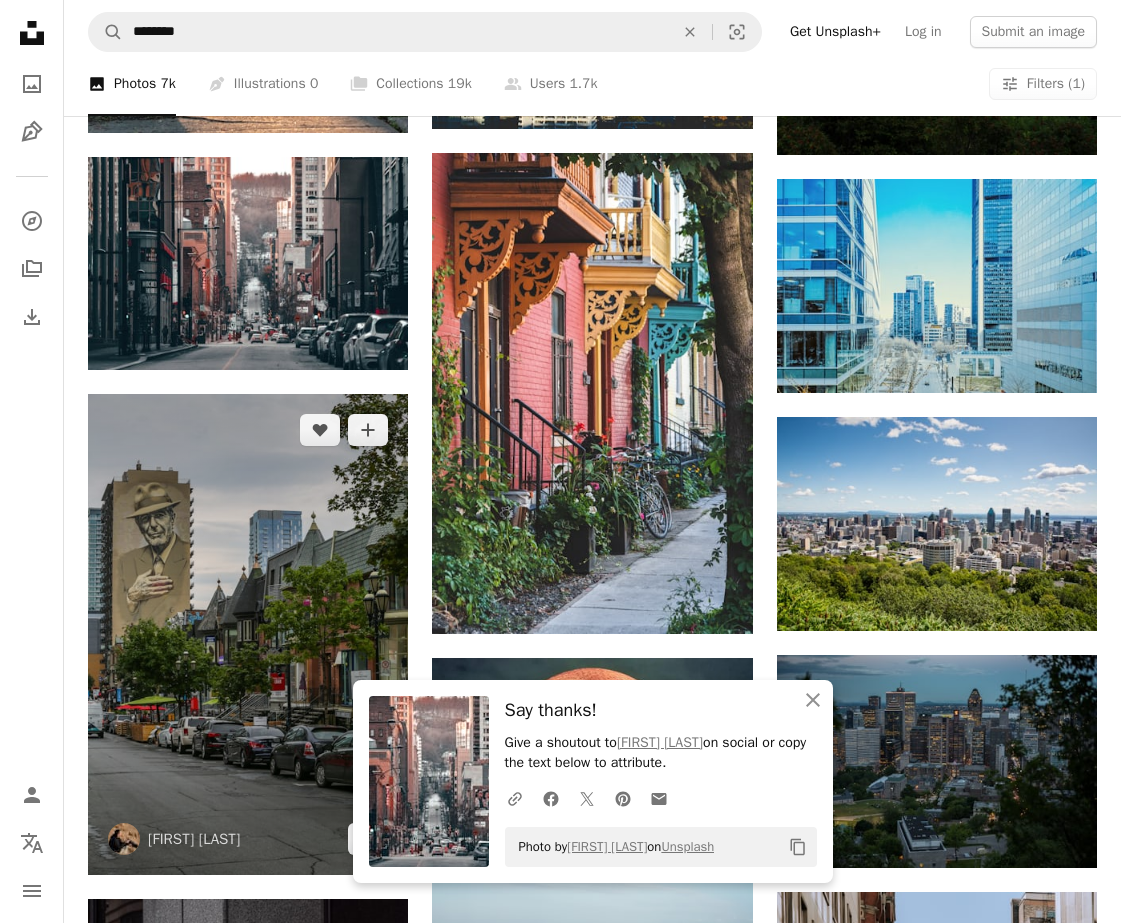 scroll, scrollTop: 2095, scrollLeft: 0, axis: vertical 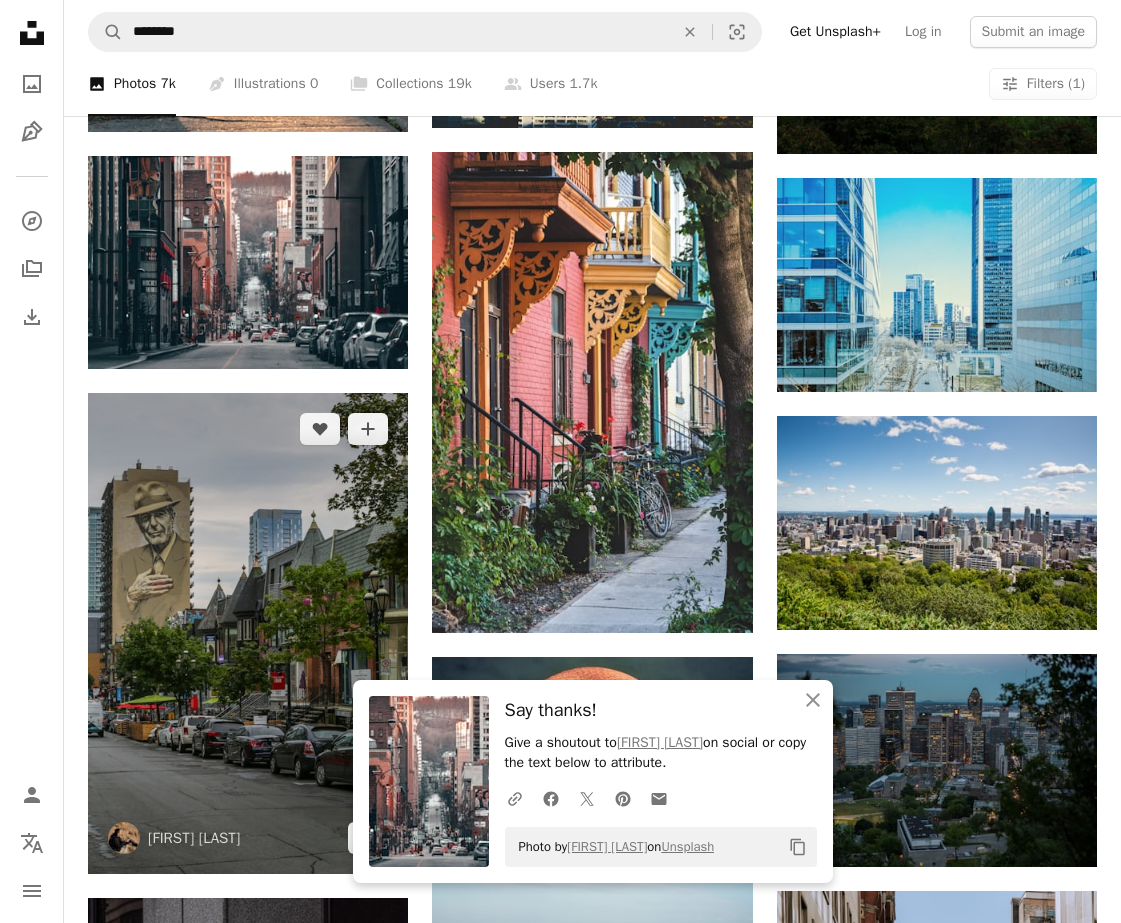 click at bounding box center (248, 633) 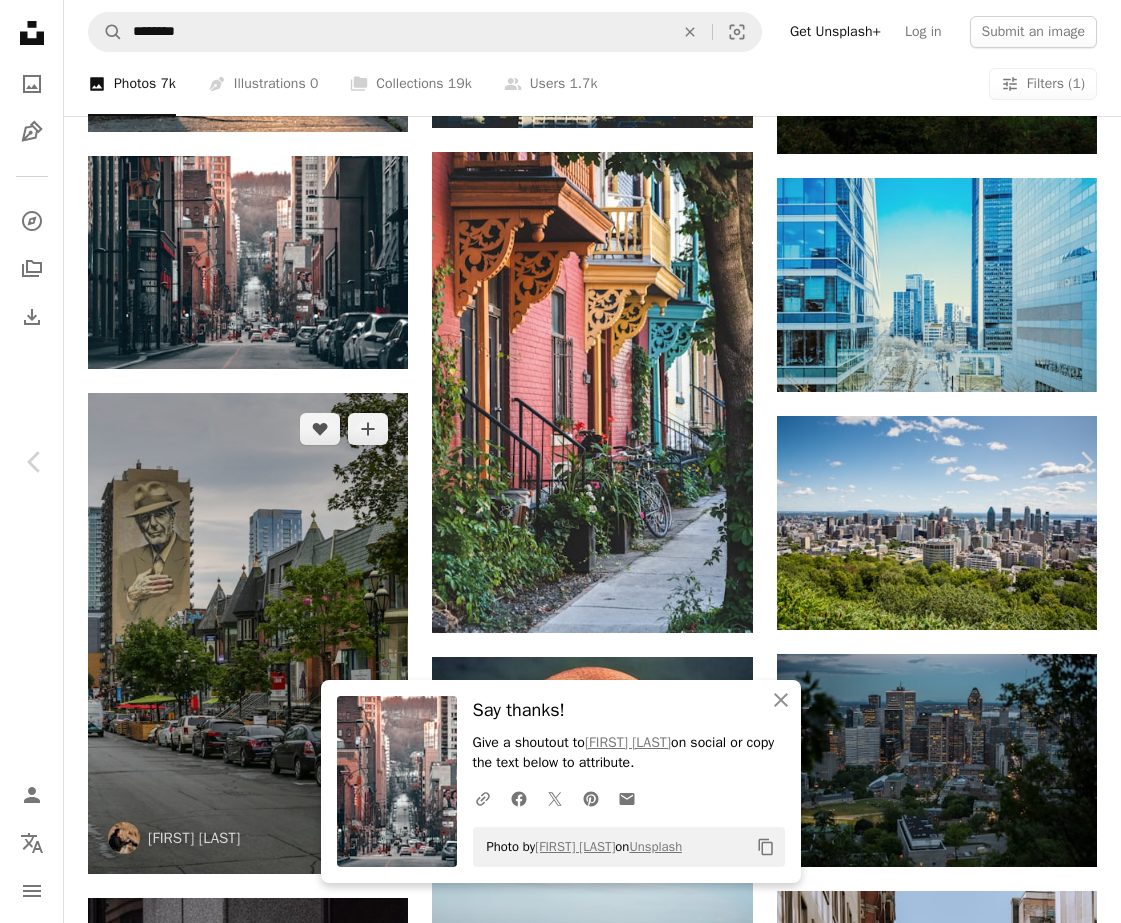scroll, scrollTop: 0, scrollLeft: 0, axis: both 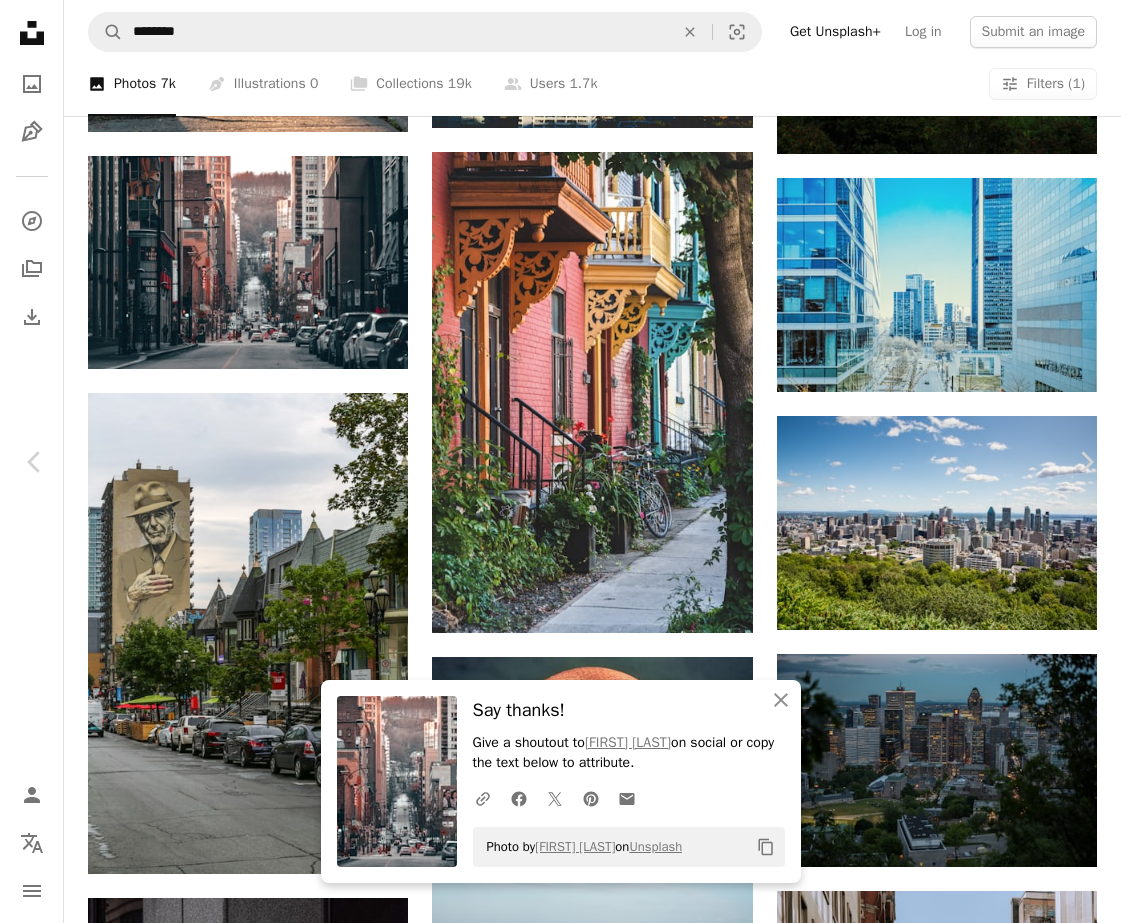 click on "An X shape Chevron left Chevron right An X shape Close Say thanks! Give a shoutout to  [FIRST] [LAST]  on social or copy the text below to attribute. A URL sharing icon (chains) Facebook icon X (formerly Twitter) icon Pinterest icon An envelope Photo by  [FIRST] [LAST]  on  Unsplash
Copy content [FIRST] [LAST] [PERSON] A heart A plus sign Download free Chevron down Zoom in Views 147,509 Downloads 2,820 A forward-right arrow Share Info icon Info More Actions A map marker [CITY], [COUNTRY] Calendar outlined Published on  June 2, 2021 Camera Canon, EOS 5D Mark III Safety Free to use under the  Unsplash License [COUNTRY] buildings archicture [CITY] leonard cohen [CITY] downtown car building city human architecture road clothing street urban vehicle bus transportation billboard machine Creative Commons images Browse premium related images on iStock  |  Save 20% with code UNSPLASH20 View more on iStock  ↗ Related images A heart A plus sign [PERSON] Available for hire For" at bounding box center [560, 4987] 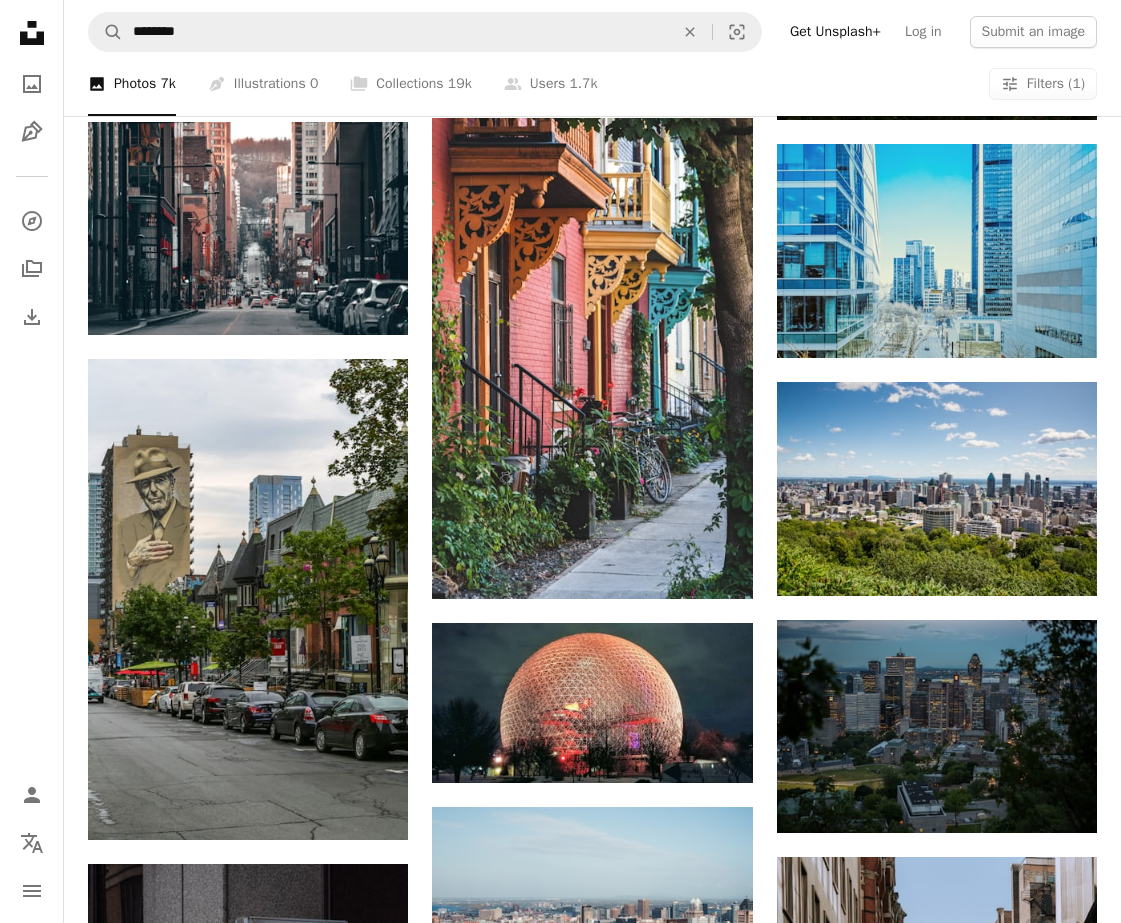 scroll, scrollTop: 2130, scrollLeft: 0, axis: vertical 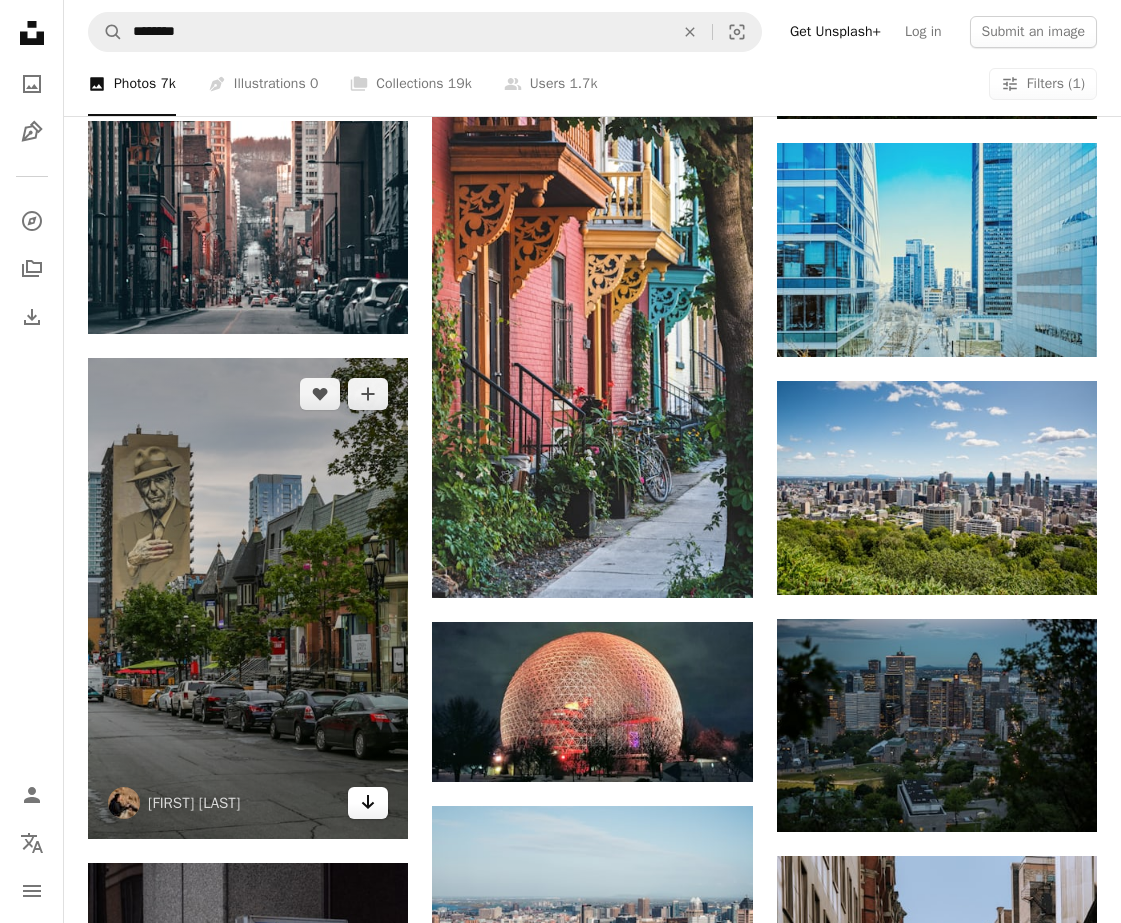 click on "Arrow pointing down" 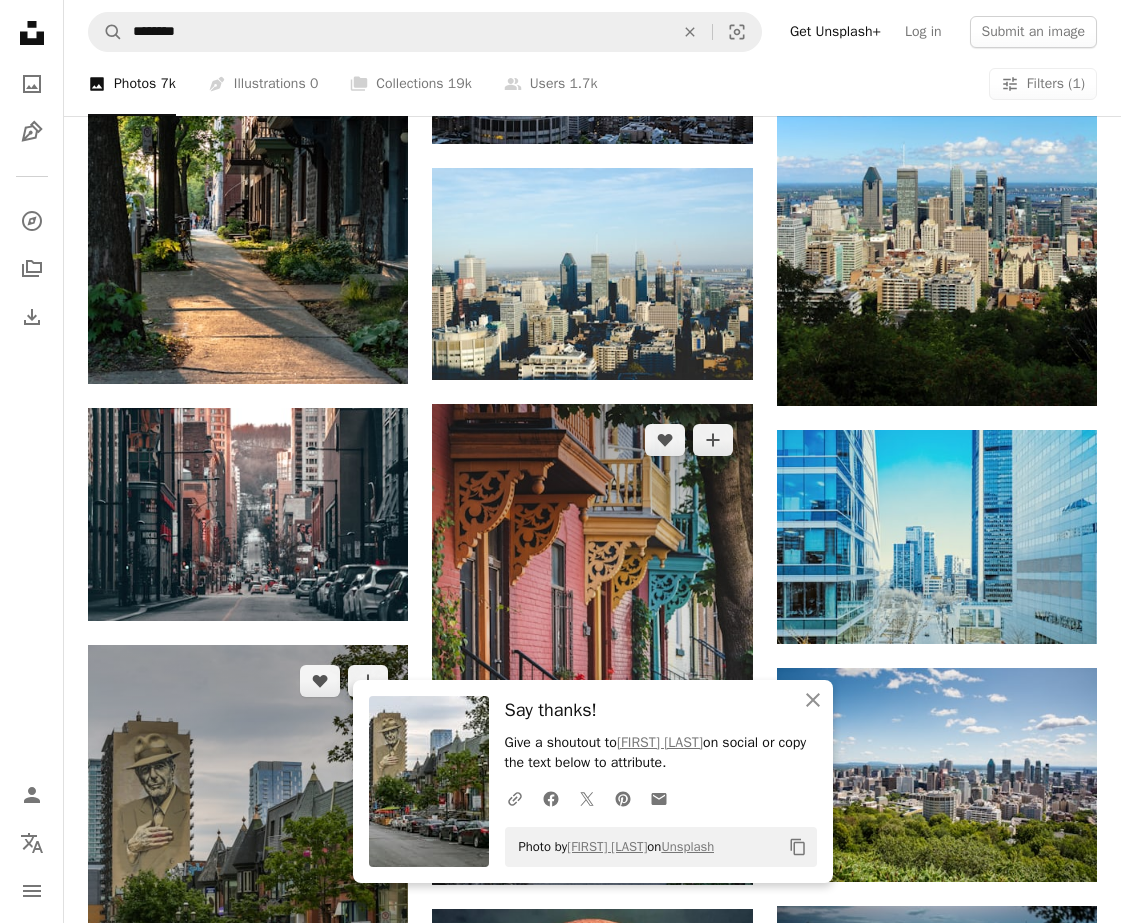 scroll, scrollTop: 1846, scrollLeft: 0, axis: vertical 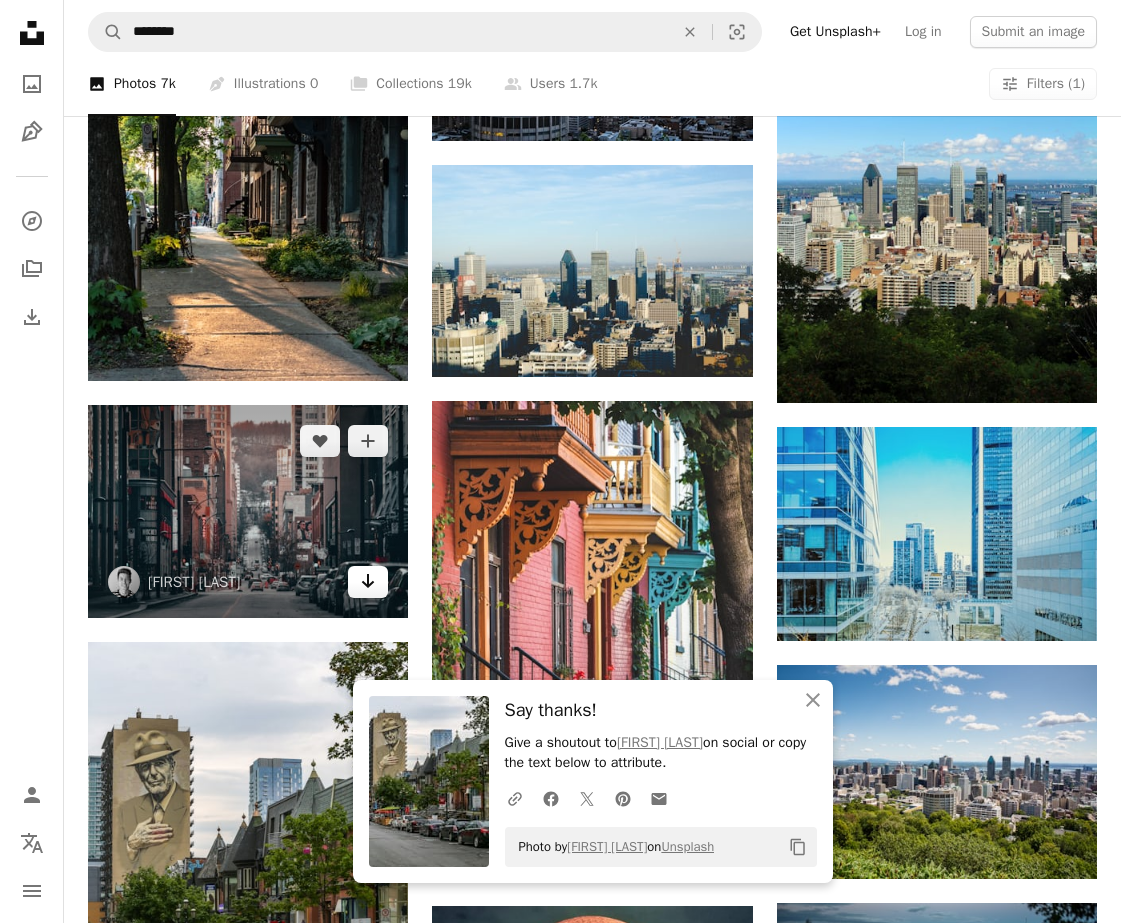 click 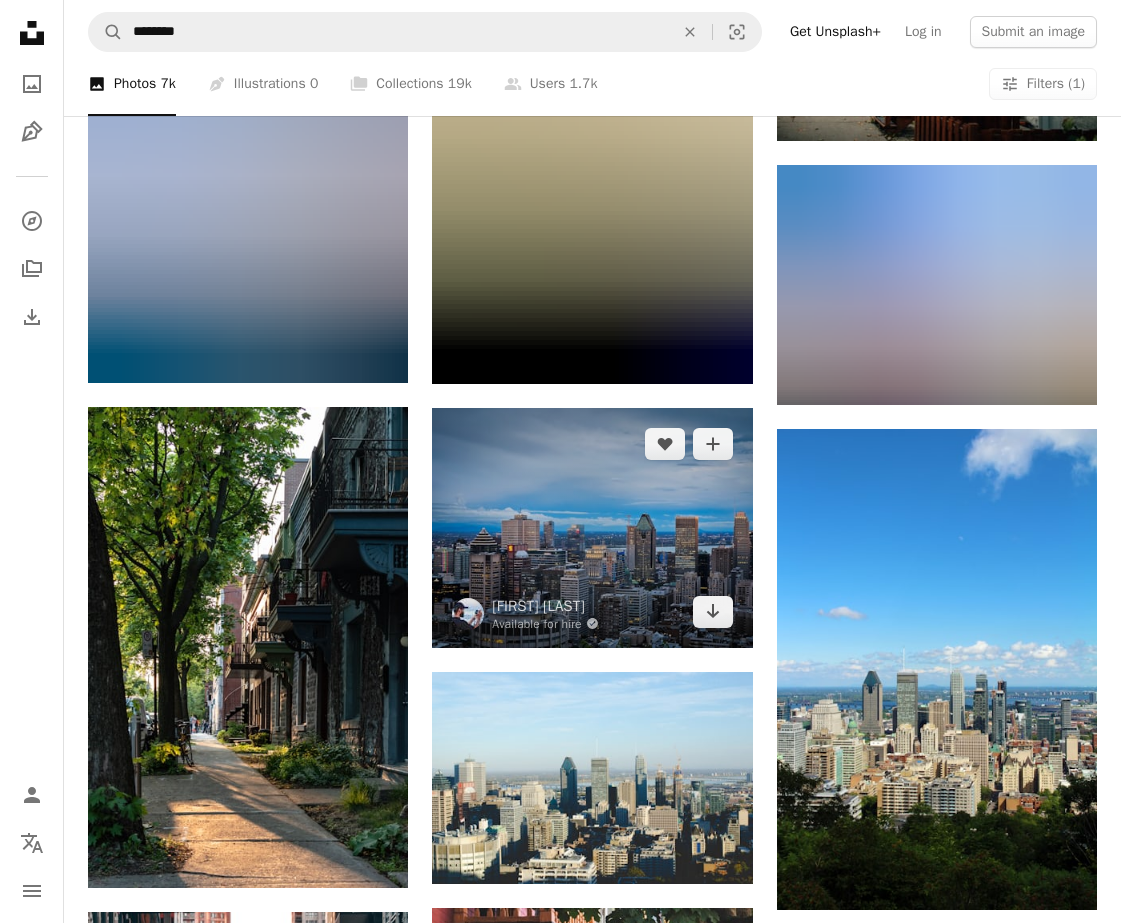 scroll, scrollTop: 1340, scrollLeft: 0, axis: vertical 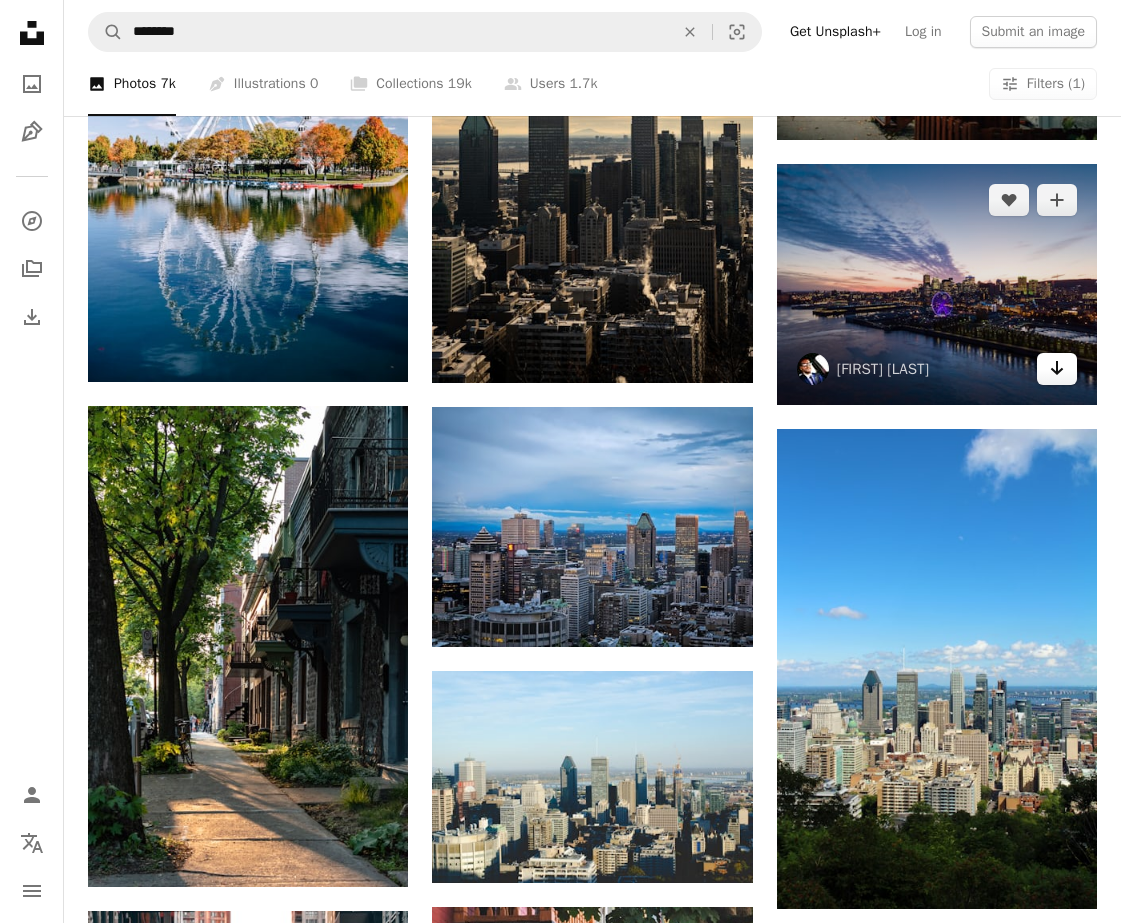 click on "Arrow pointing down" at bounding box center (1057, 369) 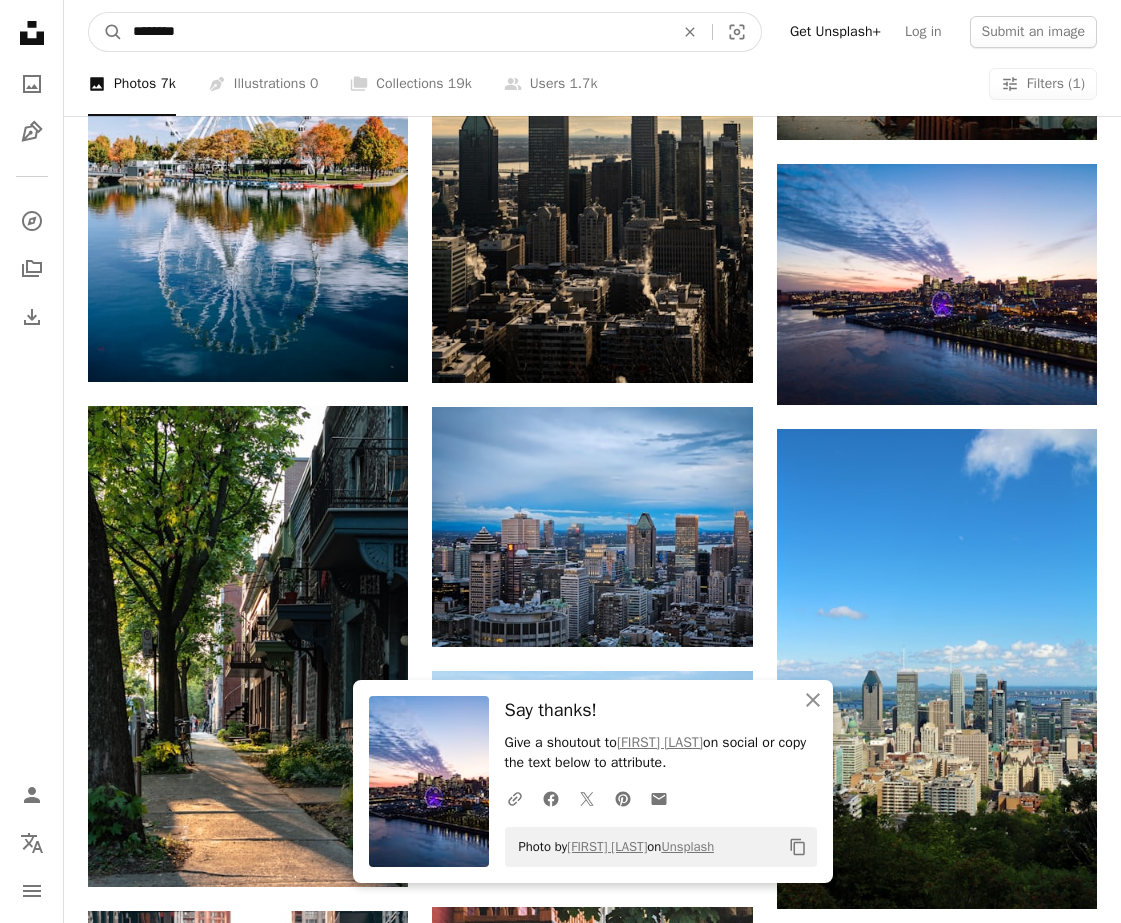 click on "********" at bounding box center (395, 32) 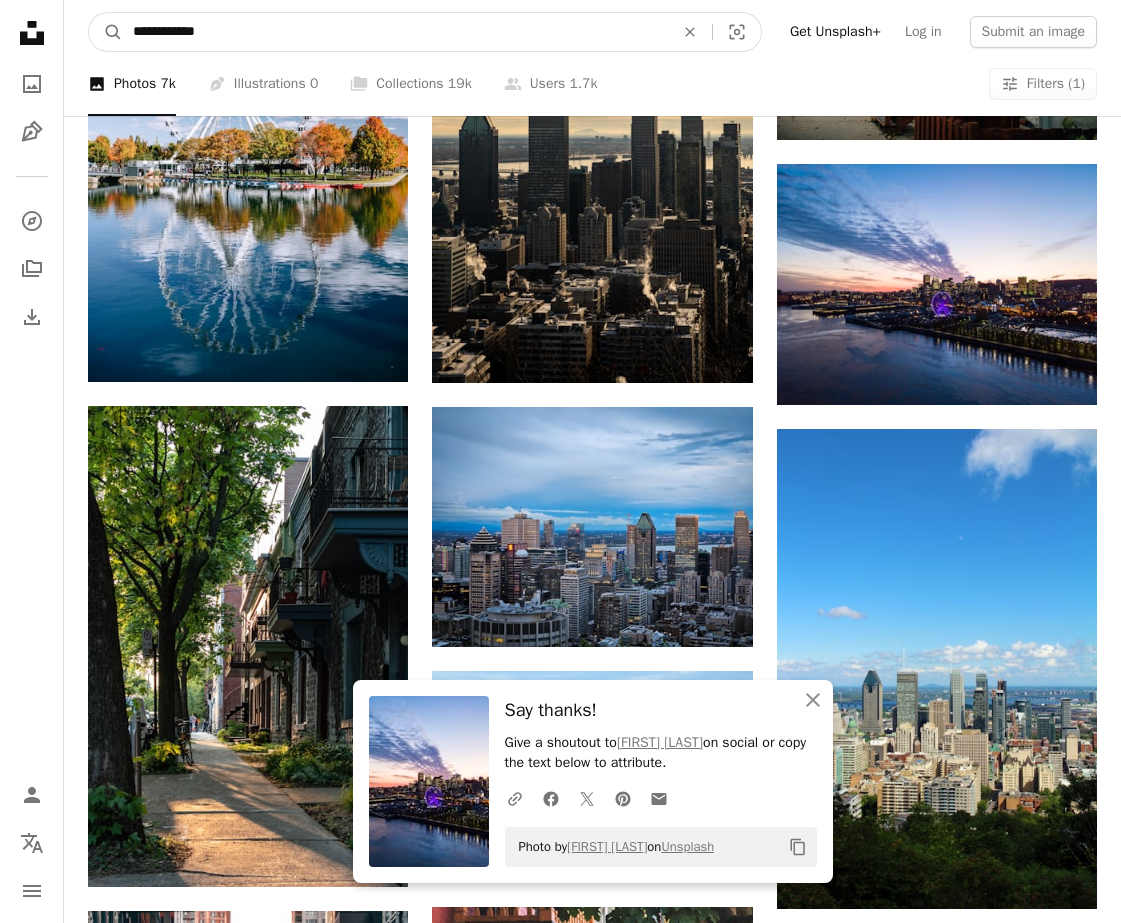 type on "**********" 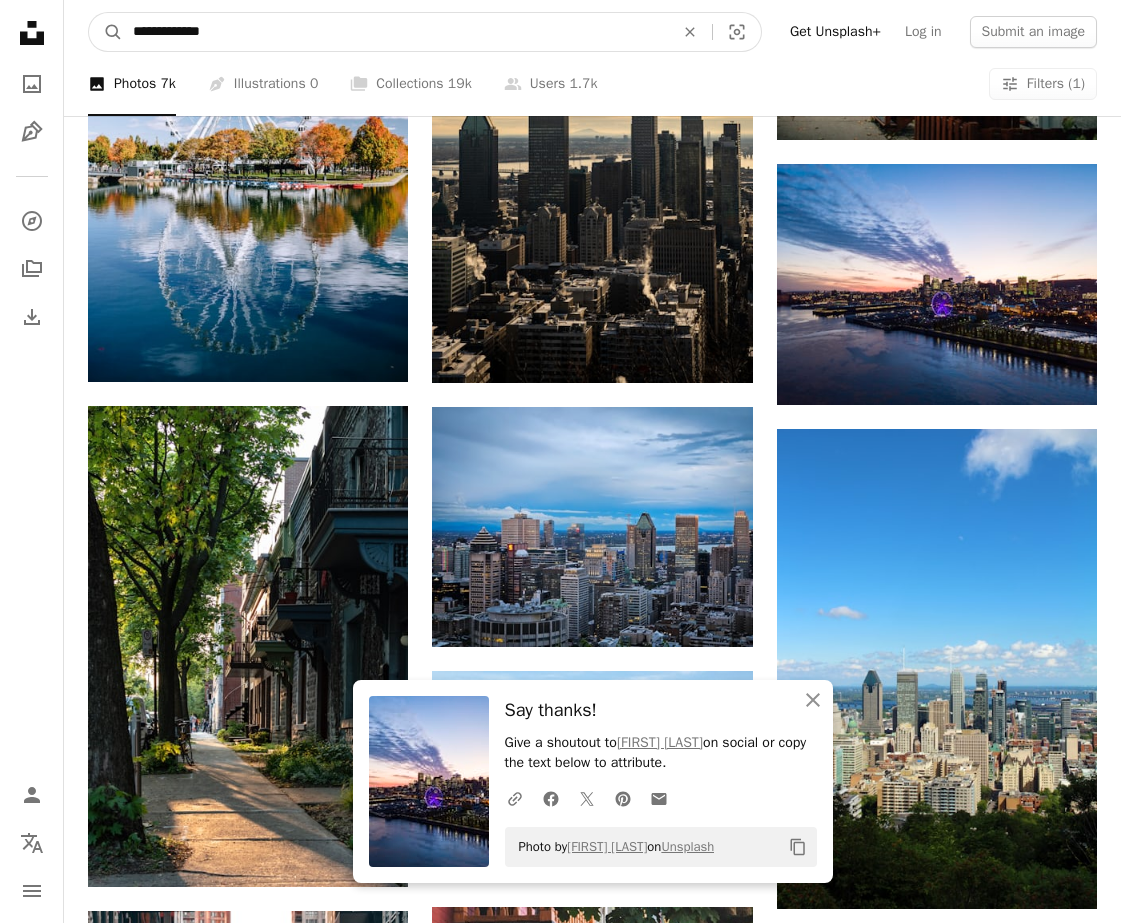 click on "A magnifying glass" at bounding box center [106, 32] 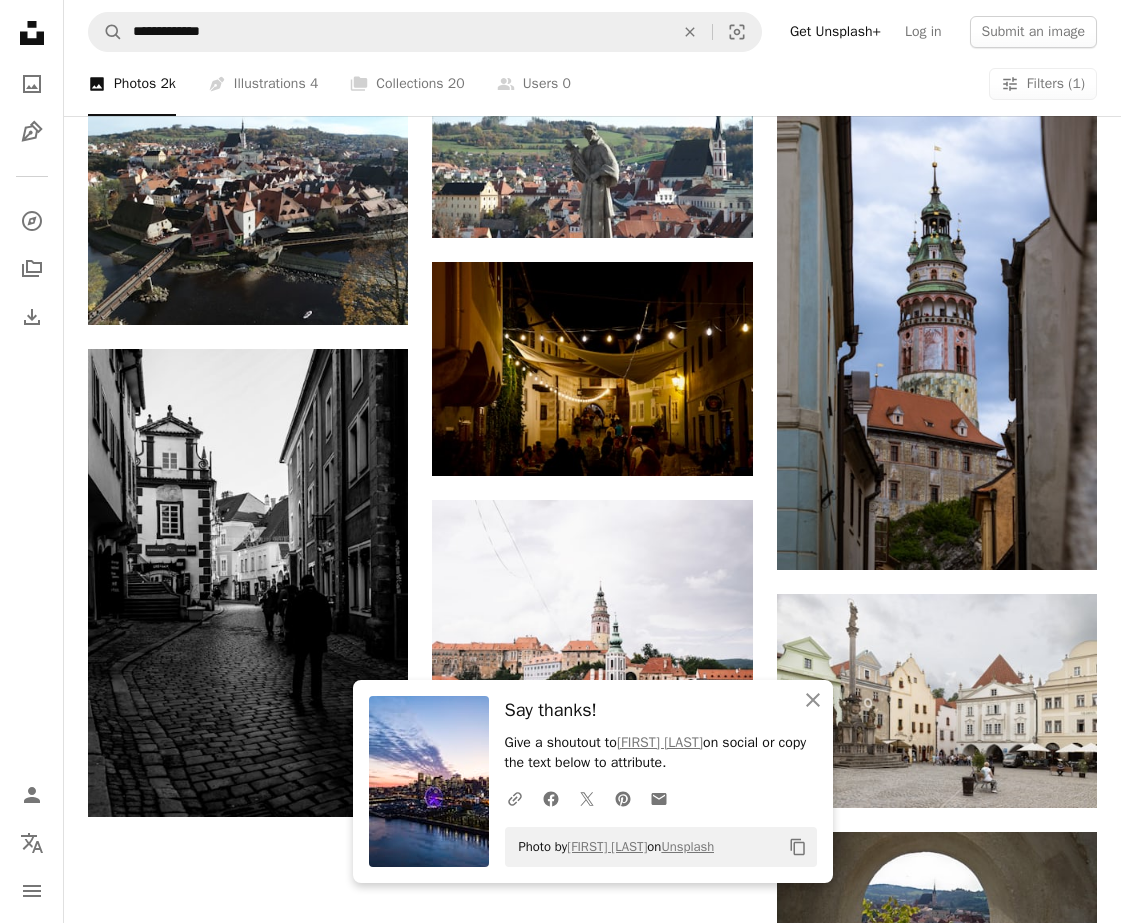 scroll, scrollTop: 1636, scrollLeft: 0, axis: vertical 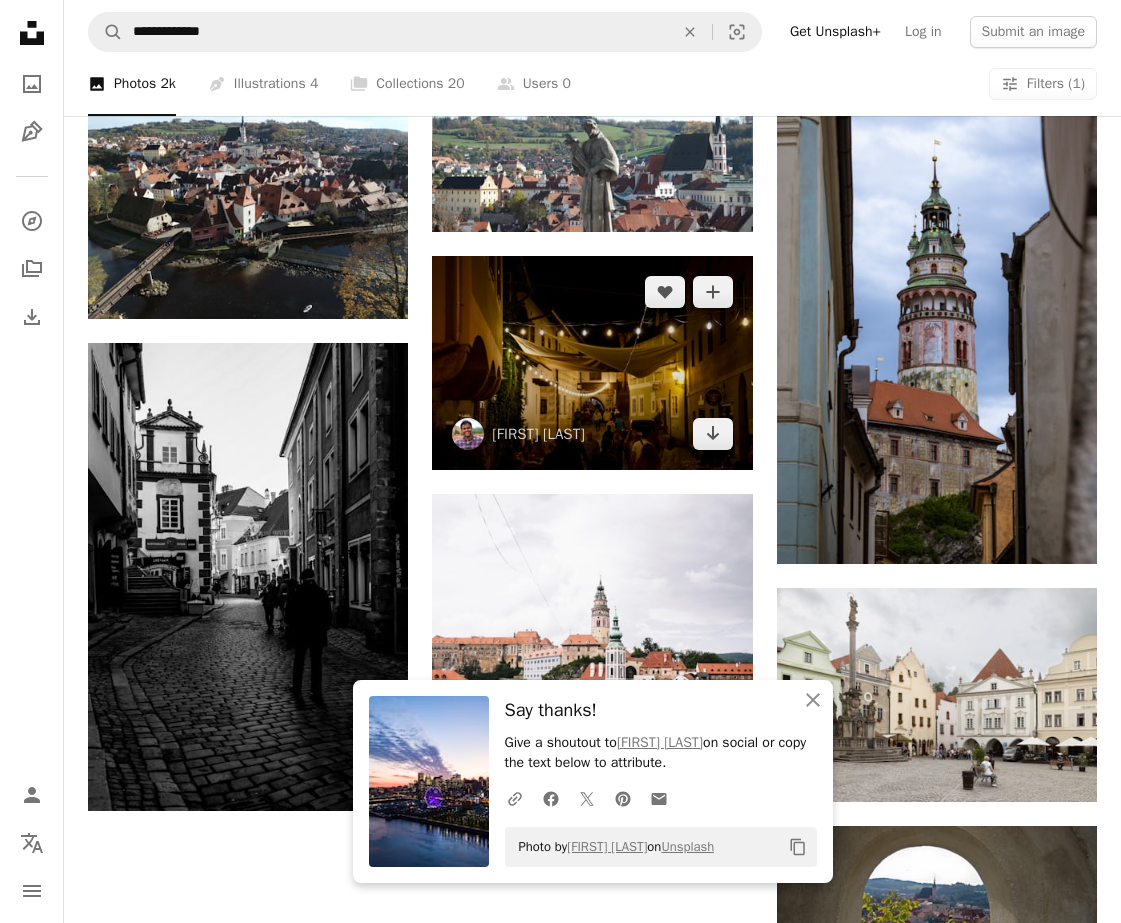 click at bounding box center [592, 363] 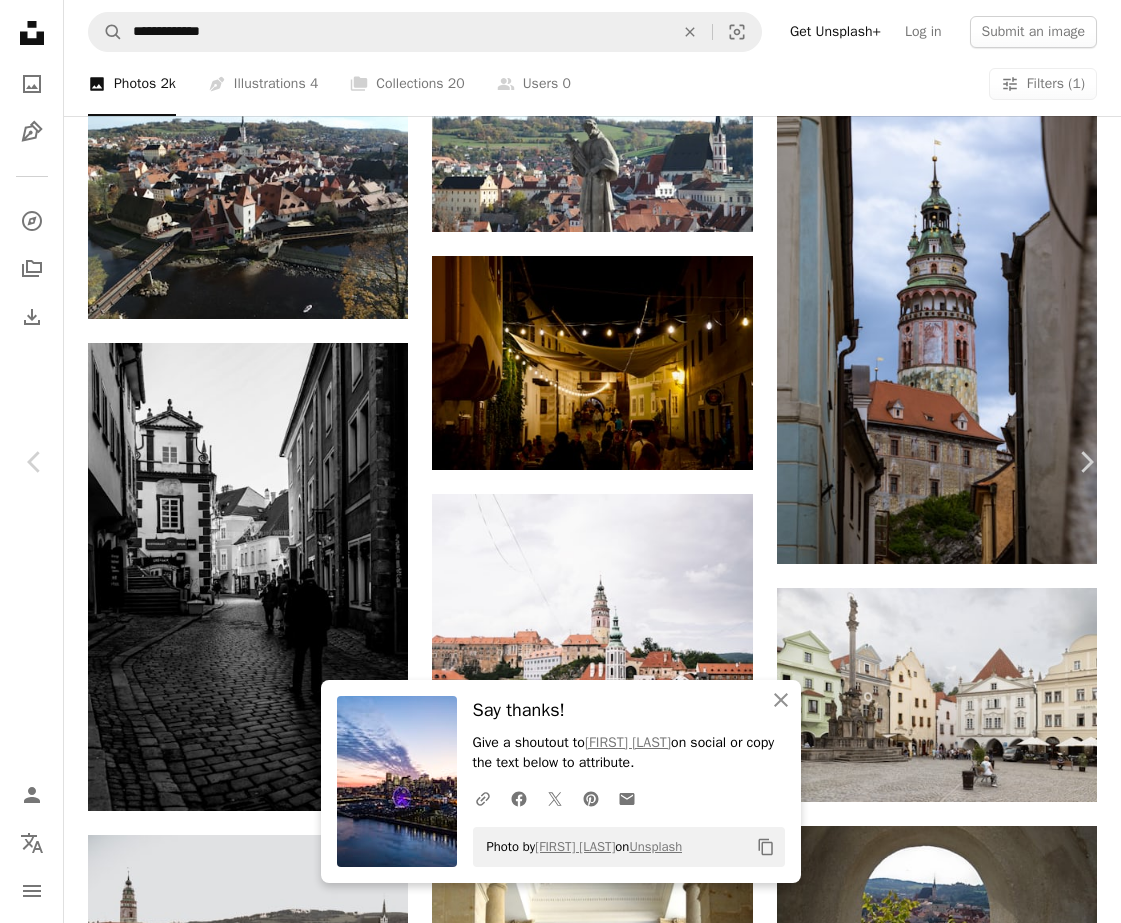 scroll, scrollTop: 100, scrollLeft: 0, axis: vertical 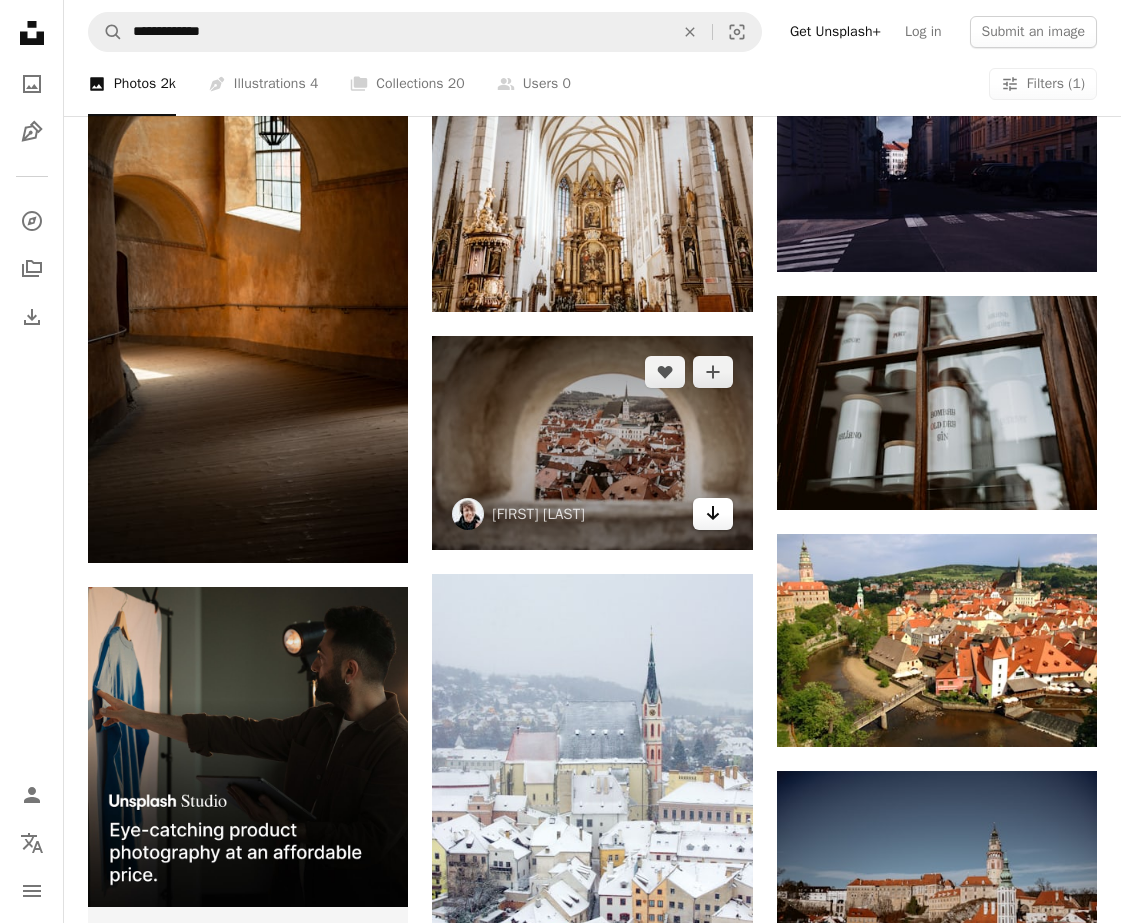 click on "Arrow pointing down" at bounding box center [713, 514] 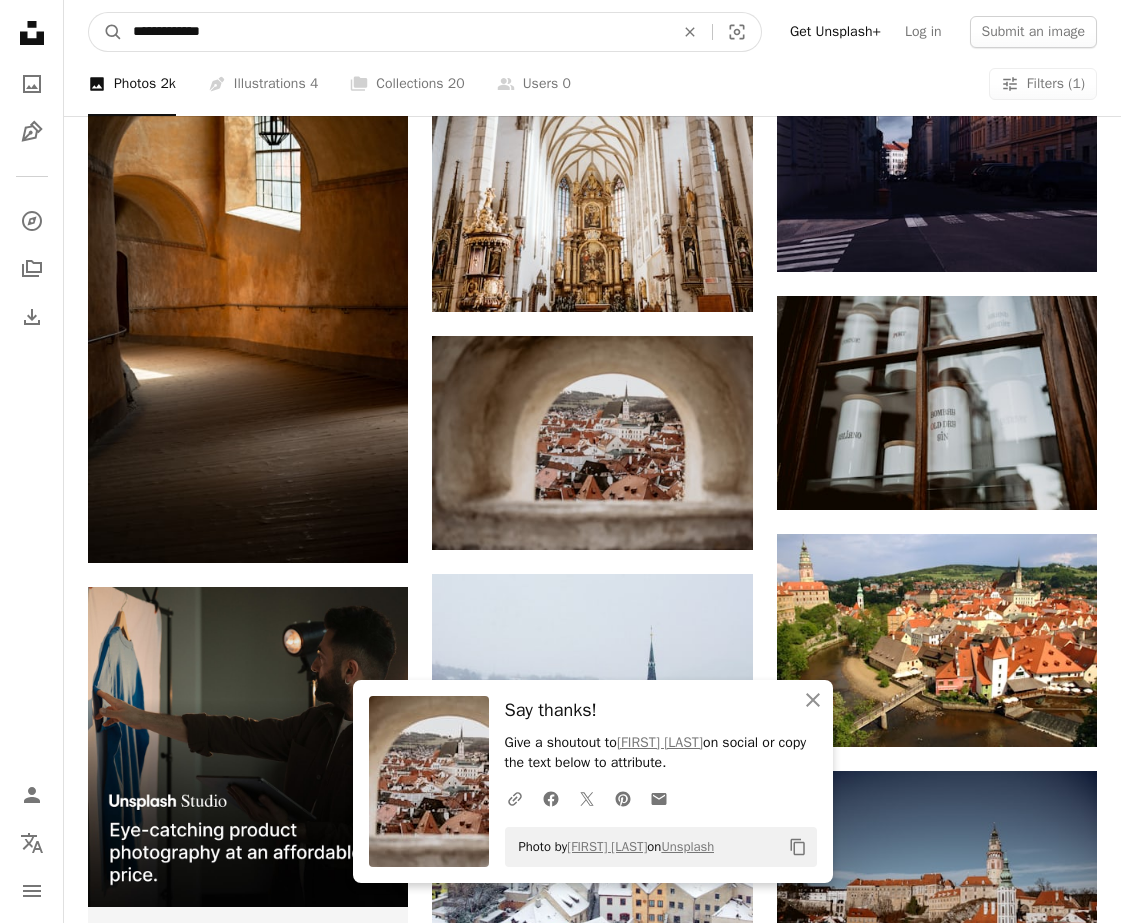 click on "**********" at bounding box center [395, 32] 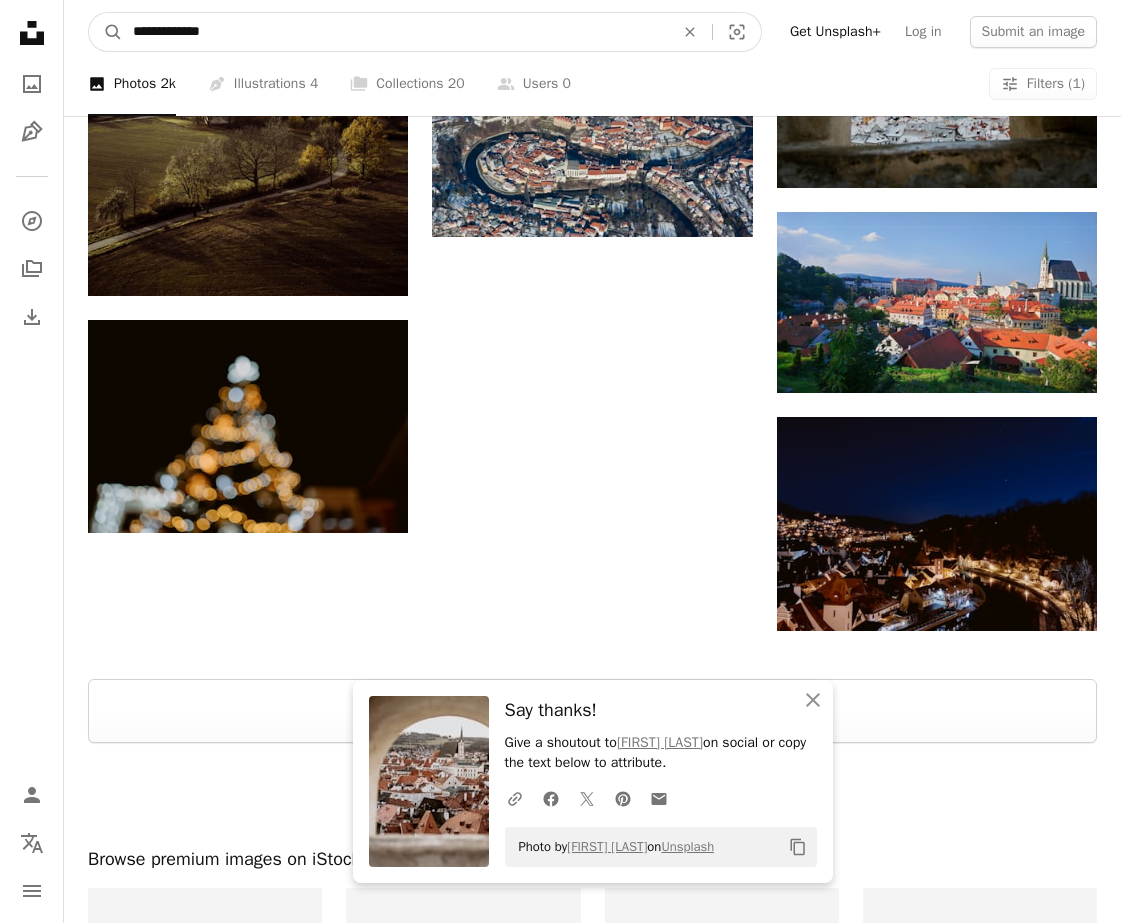 scroll, scrollTop: 4414, scrollLeft: 0, axis: vertical 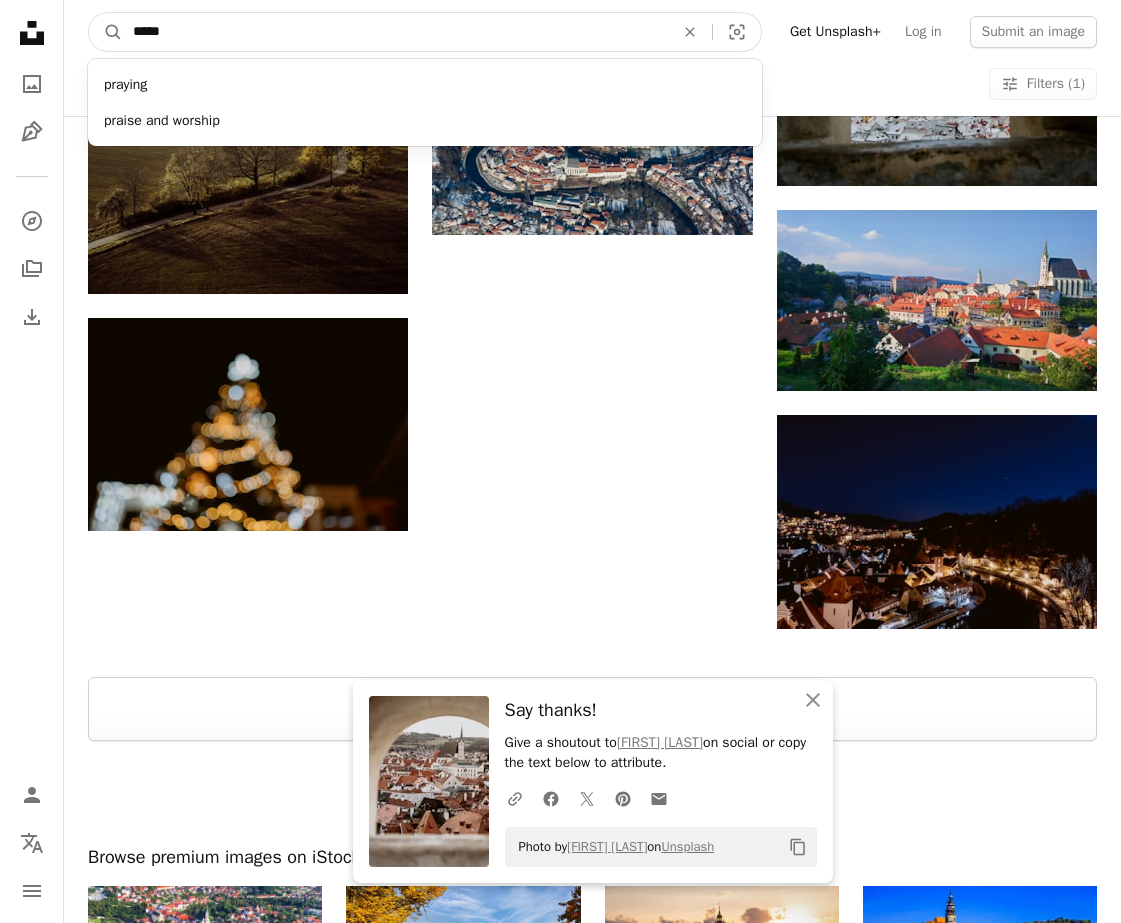 type on "******" 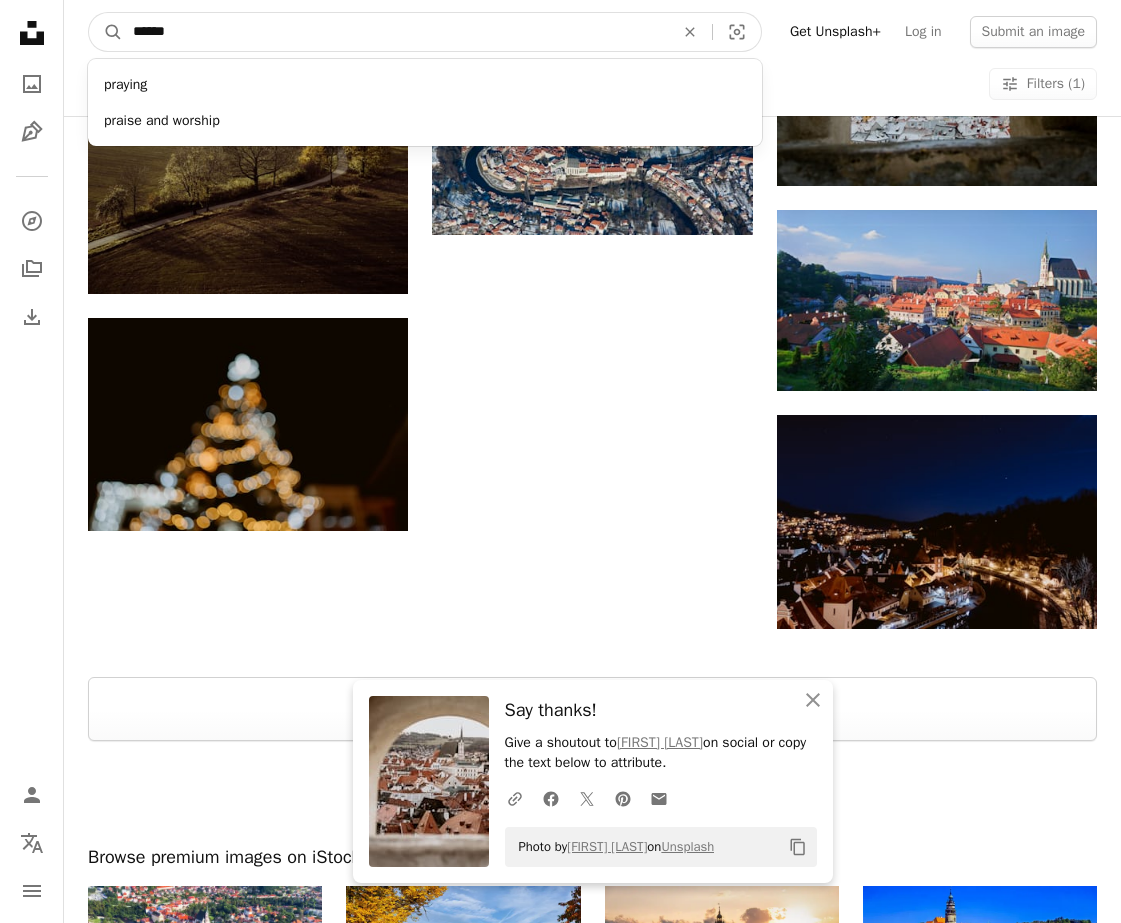 click on "A magnifying glass" at bounding box center [106, 32] 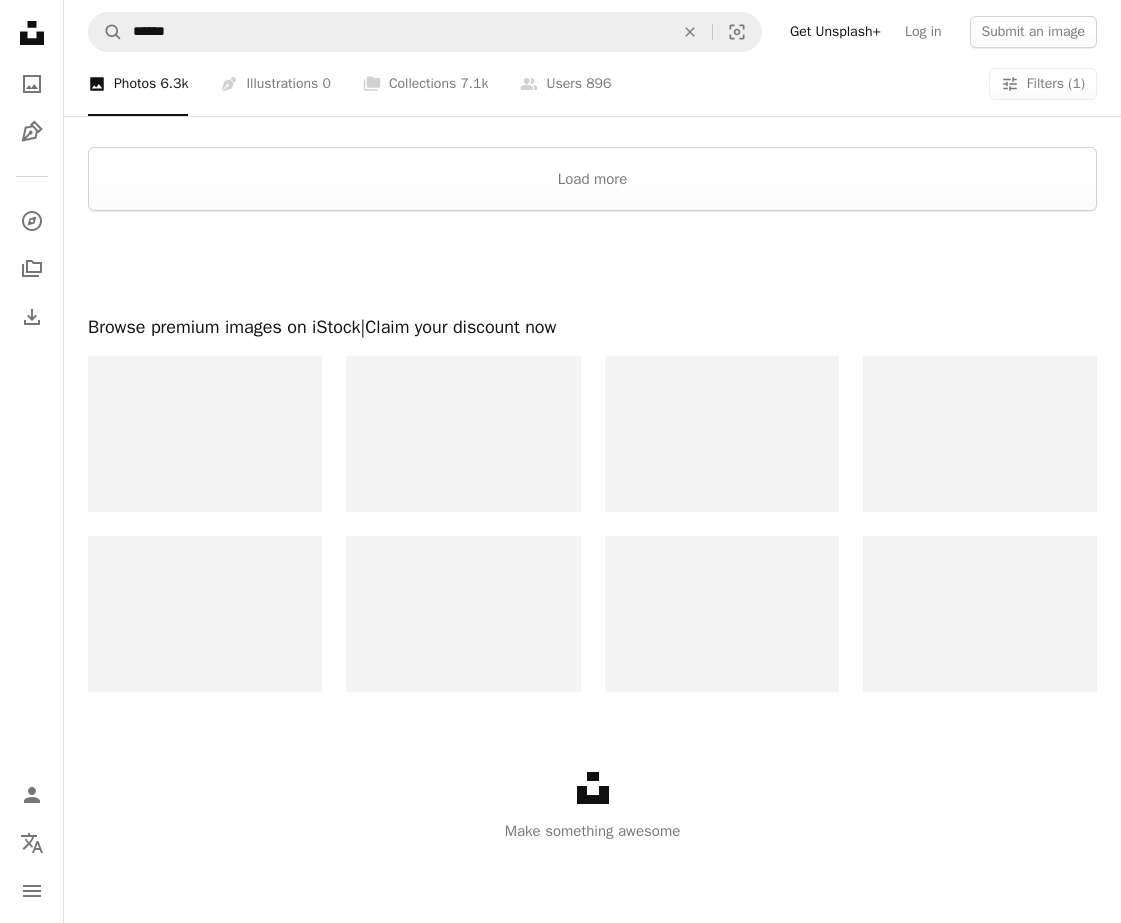 scroll, scrollTop: 0, scrollLeft: 0, axis: both 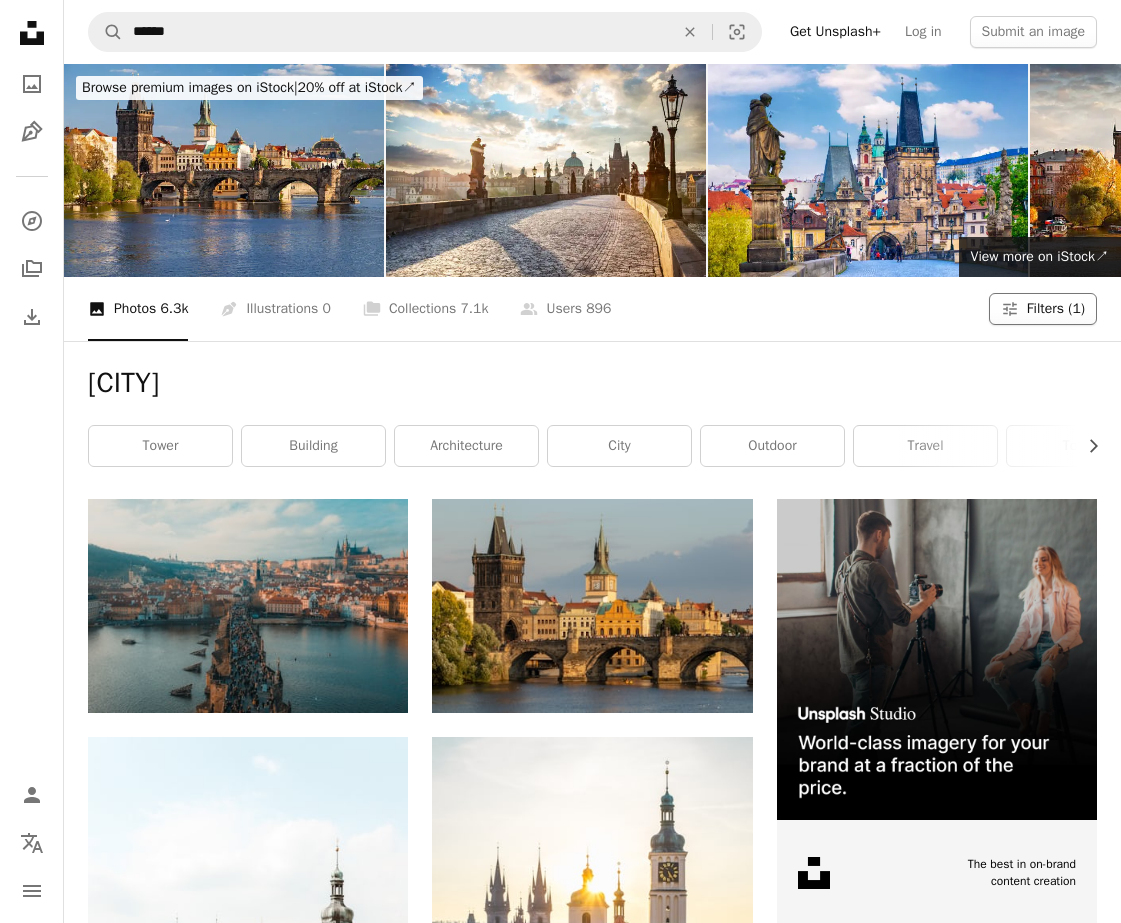 click on "Filters (1)" at bounding box center [1056, 309] 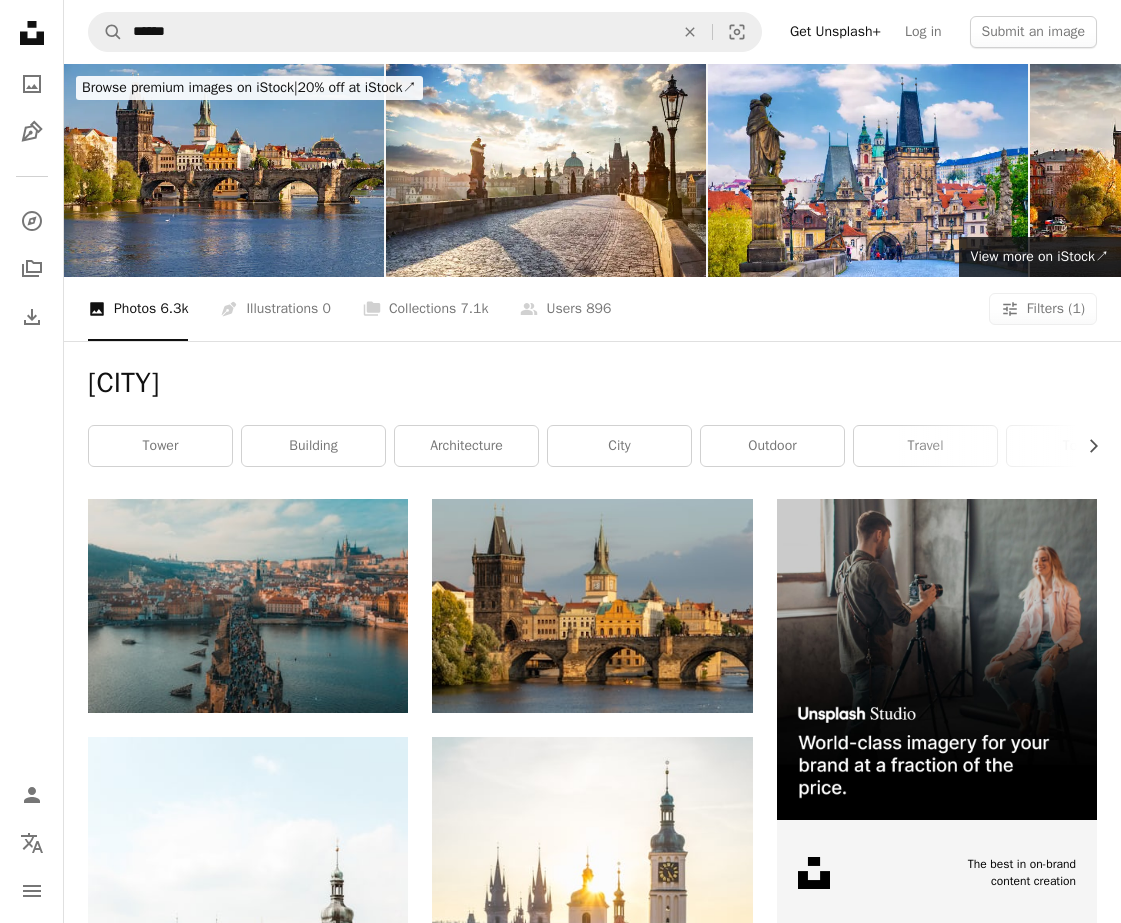 click on "Close" at bounding box center (806, 4849) 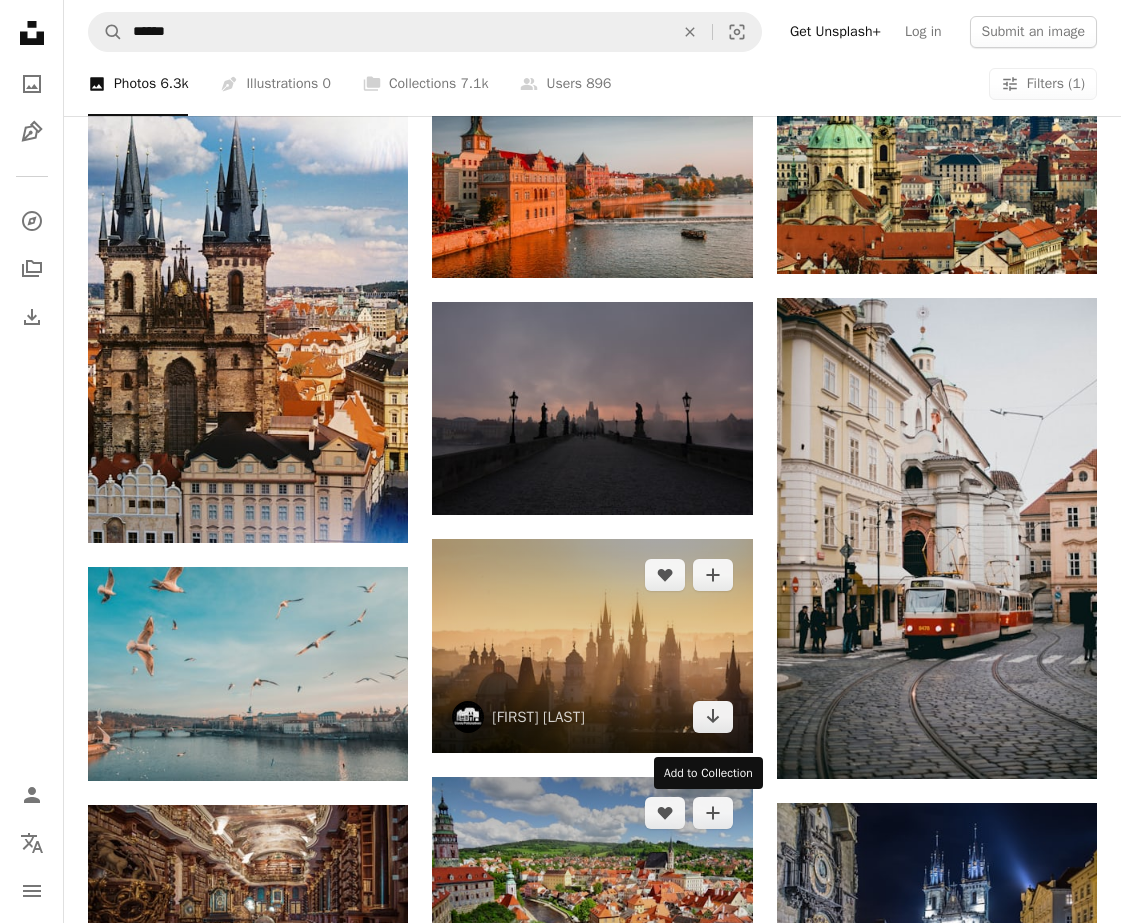 scroll, scrollTop: 1185, scrollLeft: 0, axis: vertical 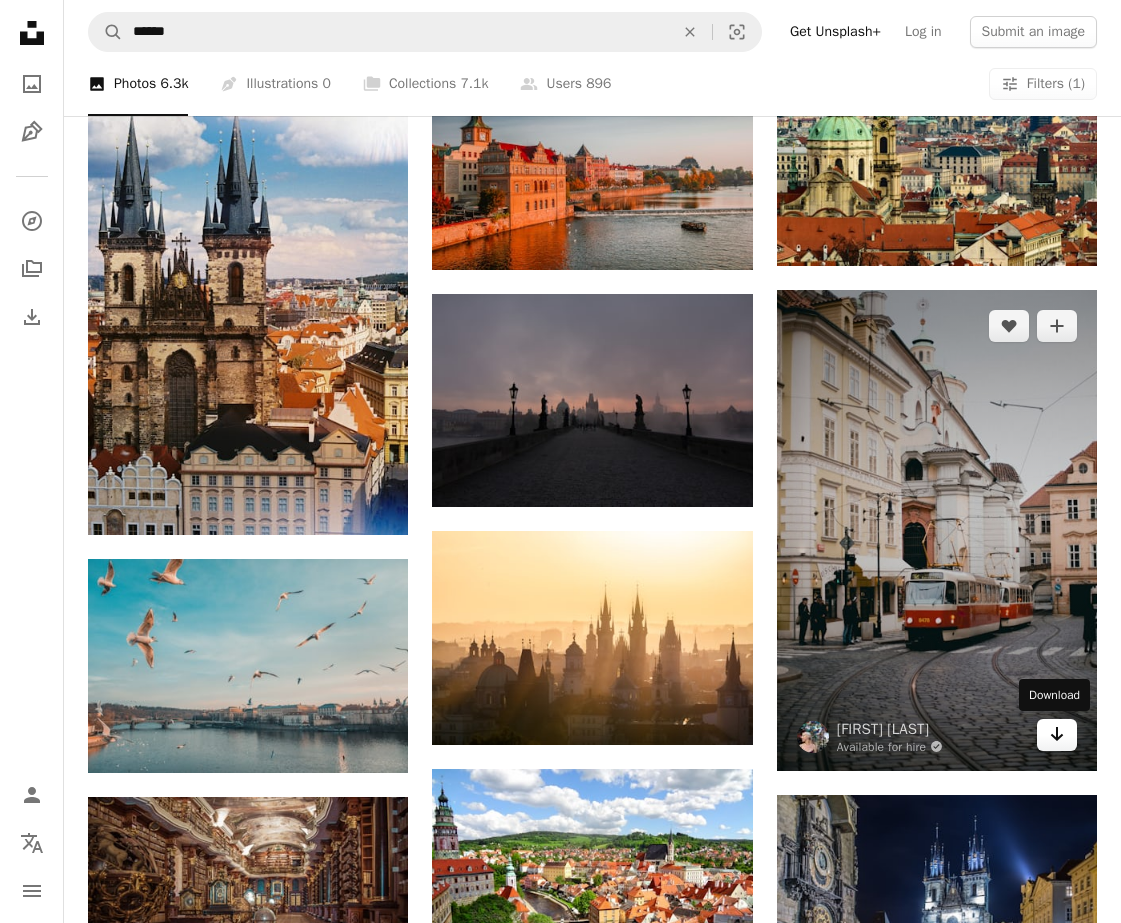 click on "Arrow pointing down" 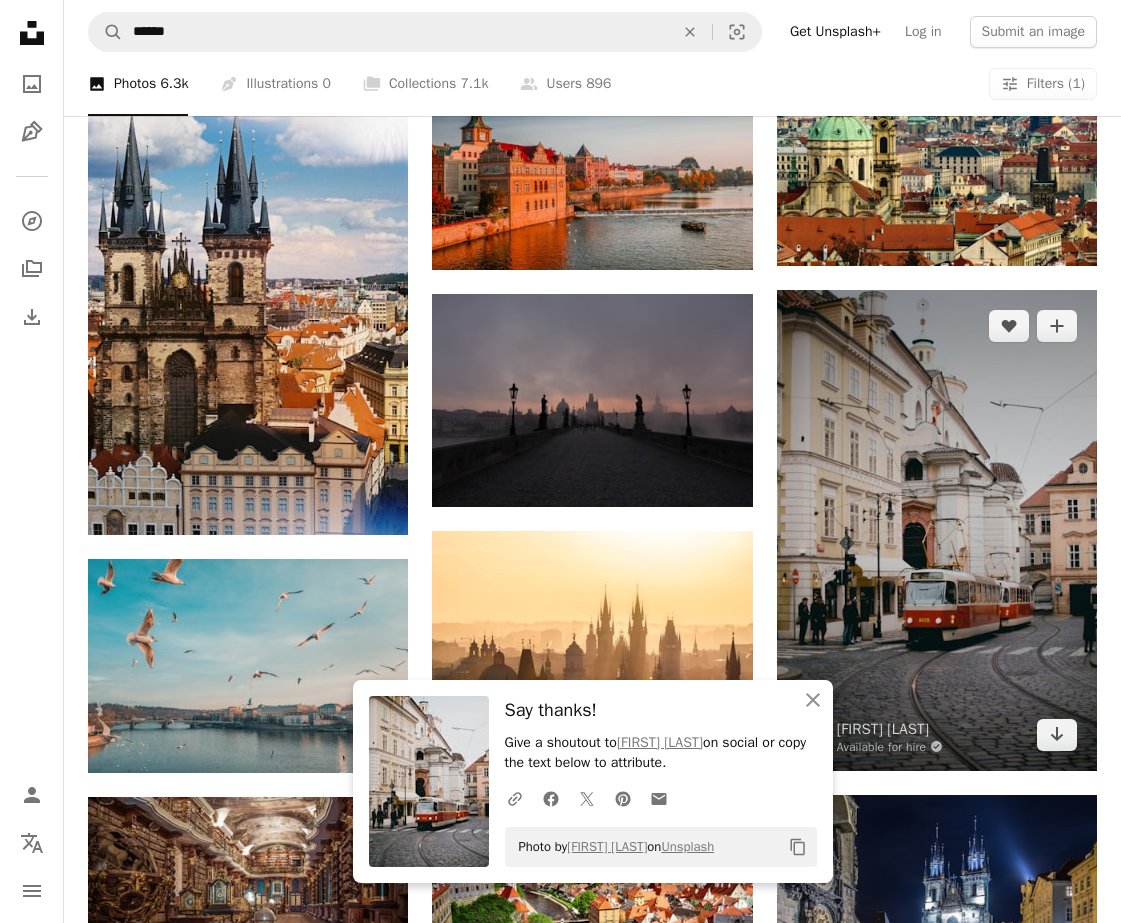 click at bounding box center [937, 530] 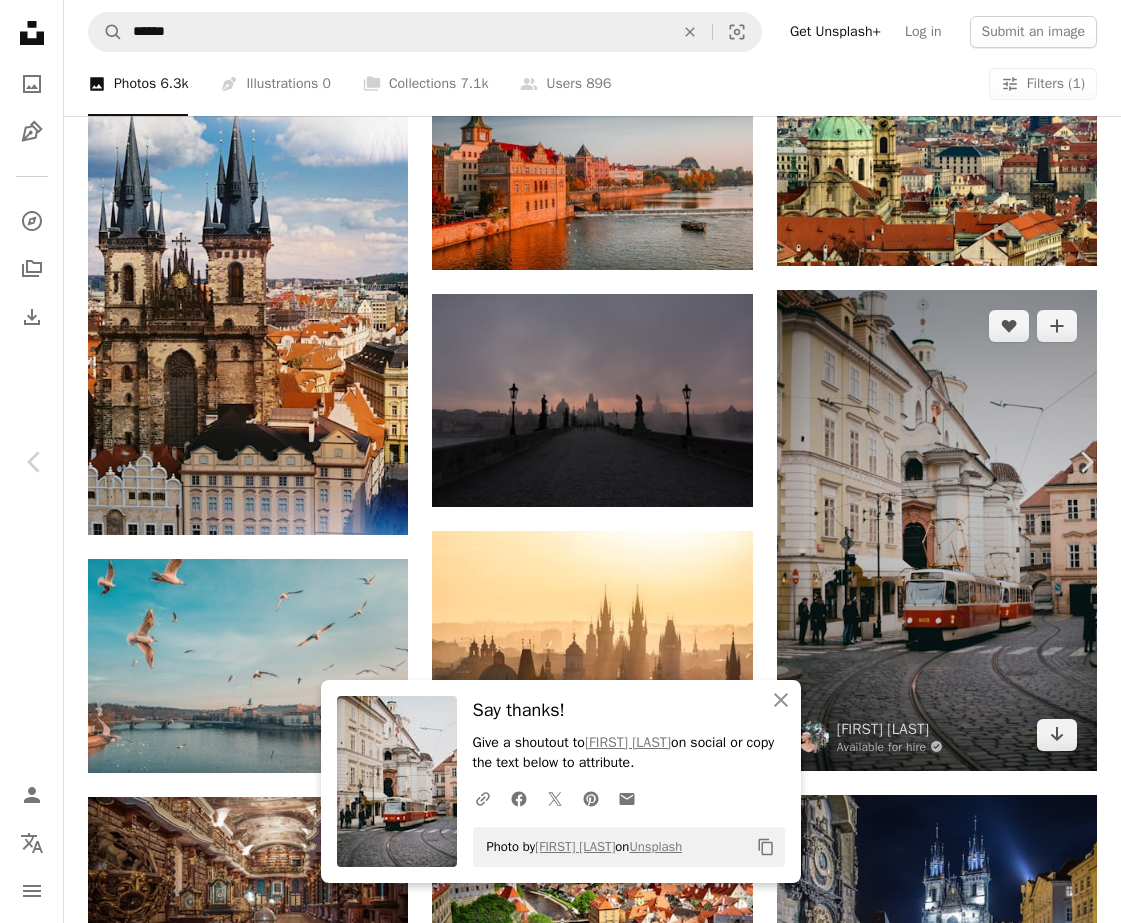 scroll, scrollTop: 285, scrollLeft: 0, axis: vertical 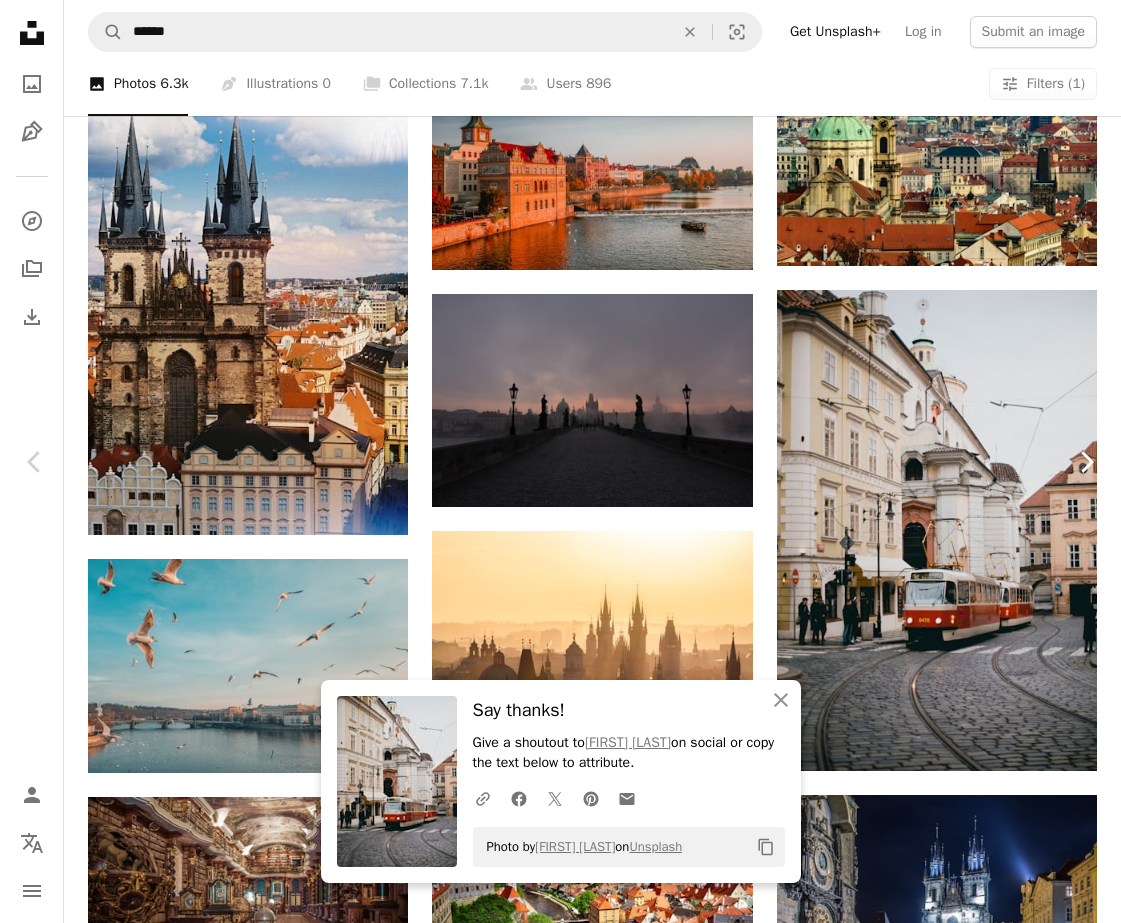 click on "Chevron right" at bounding box center [1086, 462] 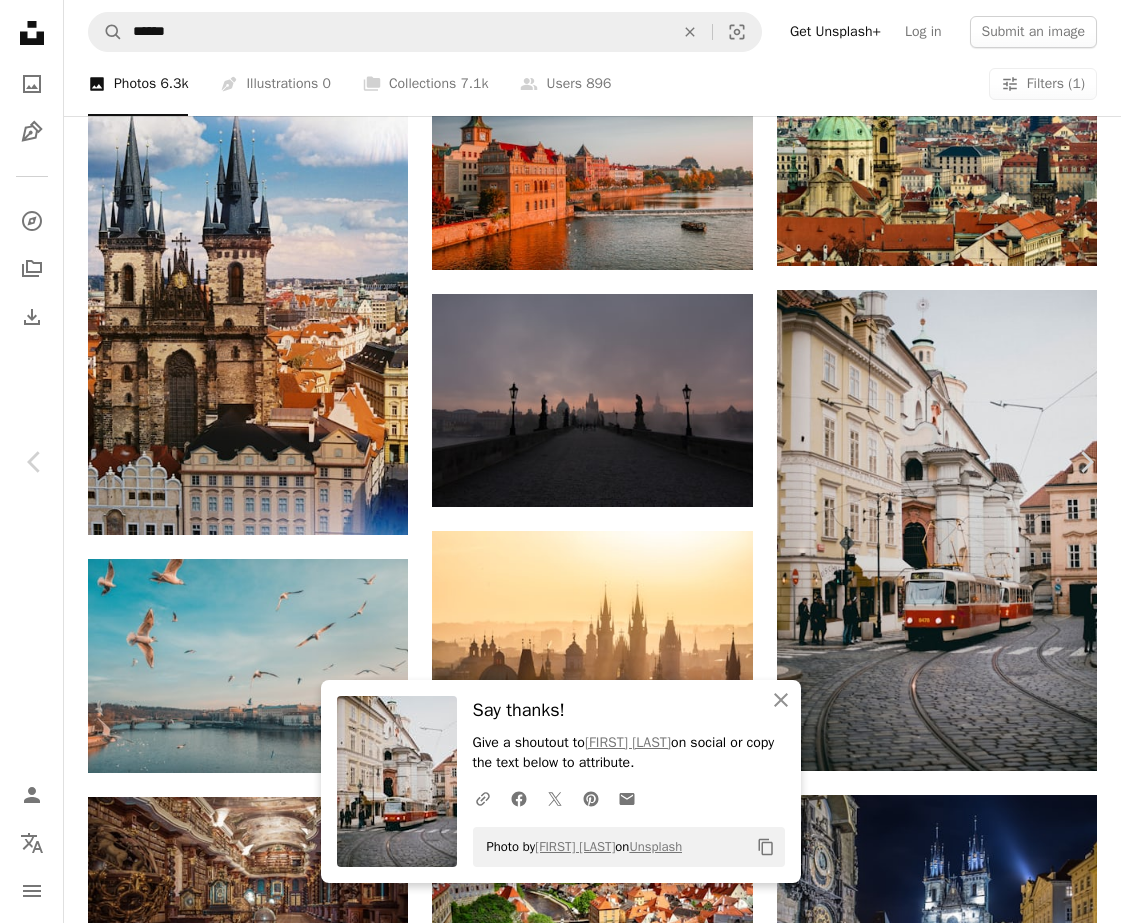 scroll, scrollTop: 0, scrollLeft: 0, axis: both 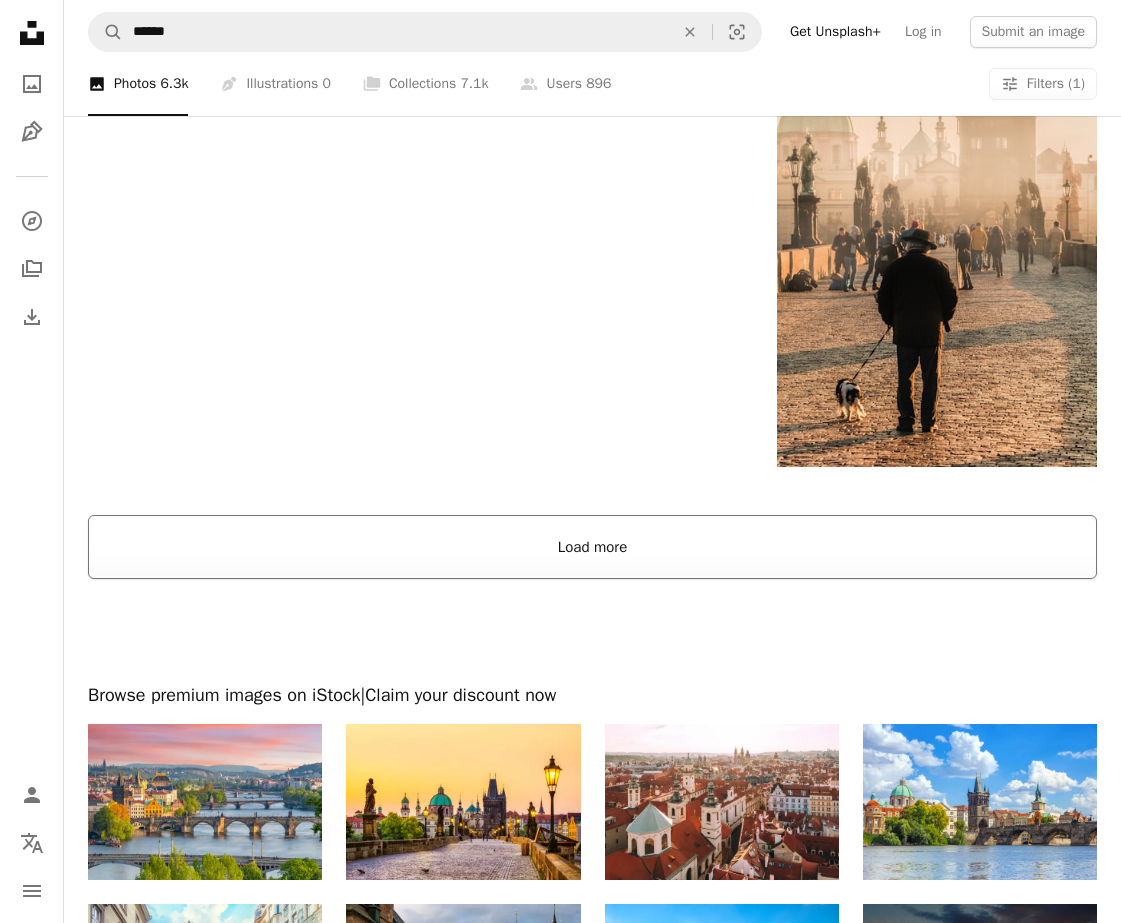 click on "Load more" at bounding box center (592, 547) 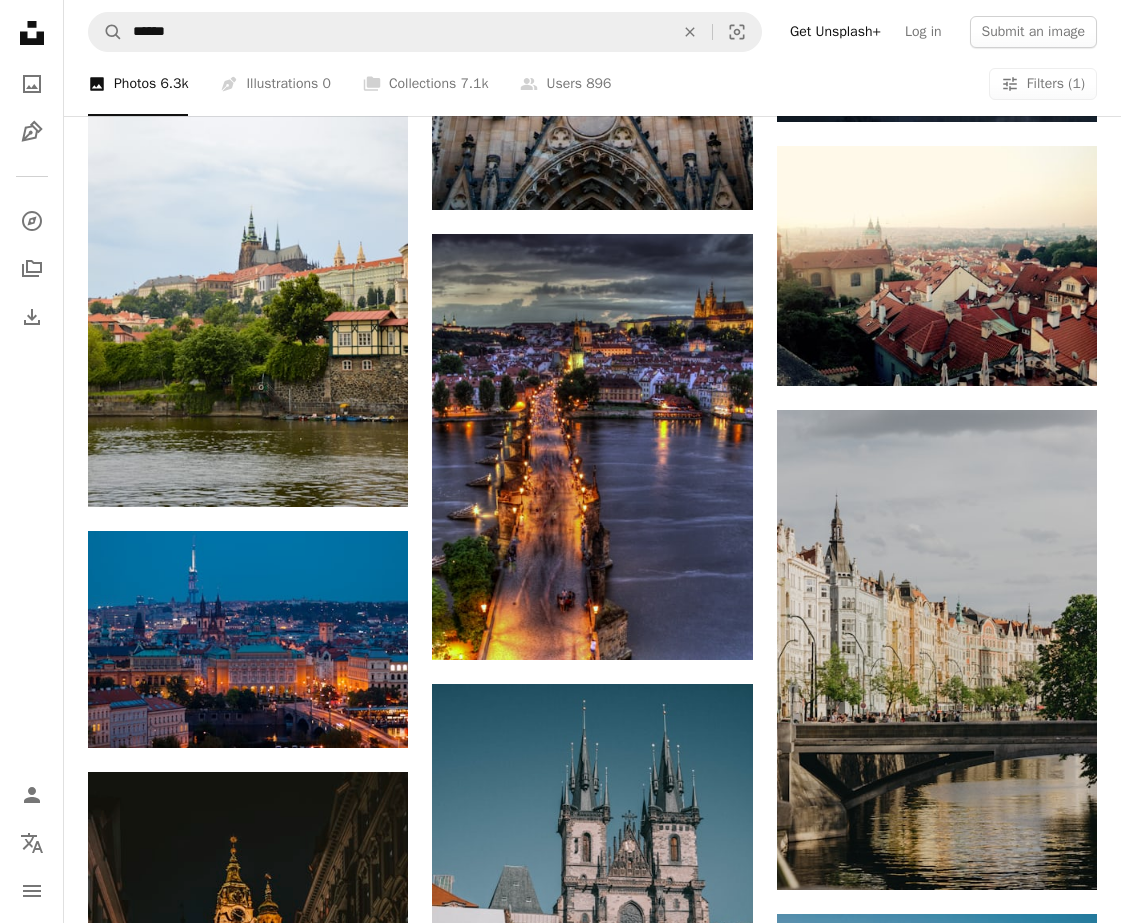 scroll, scrollTop: 5229, scrollLeft: 0, axis: vertical 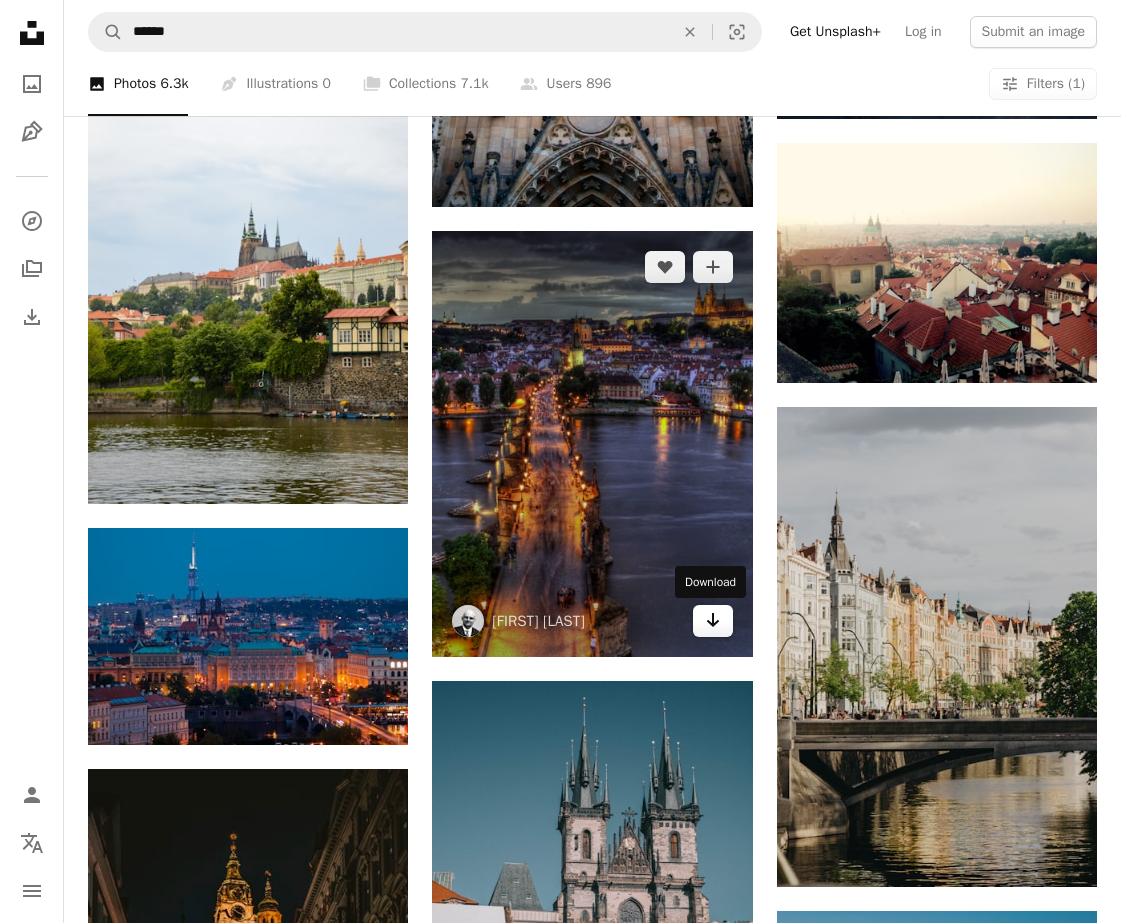 click on "Arrow pointing down" at bounding box center (713, 621) 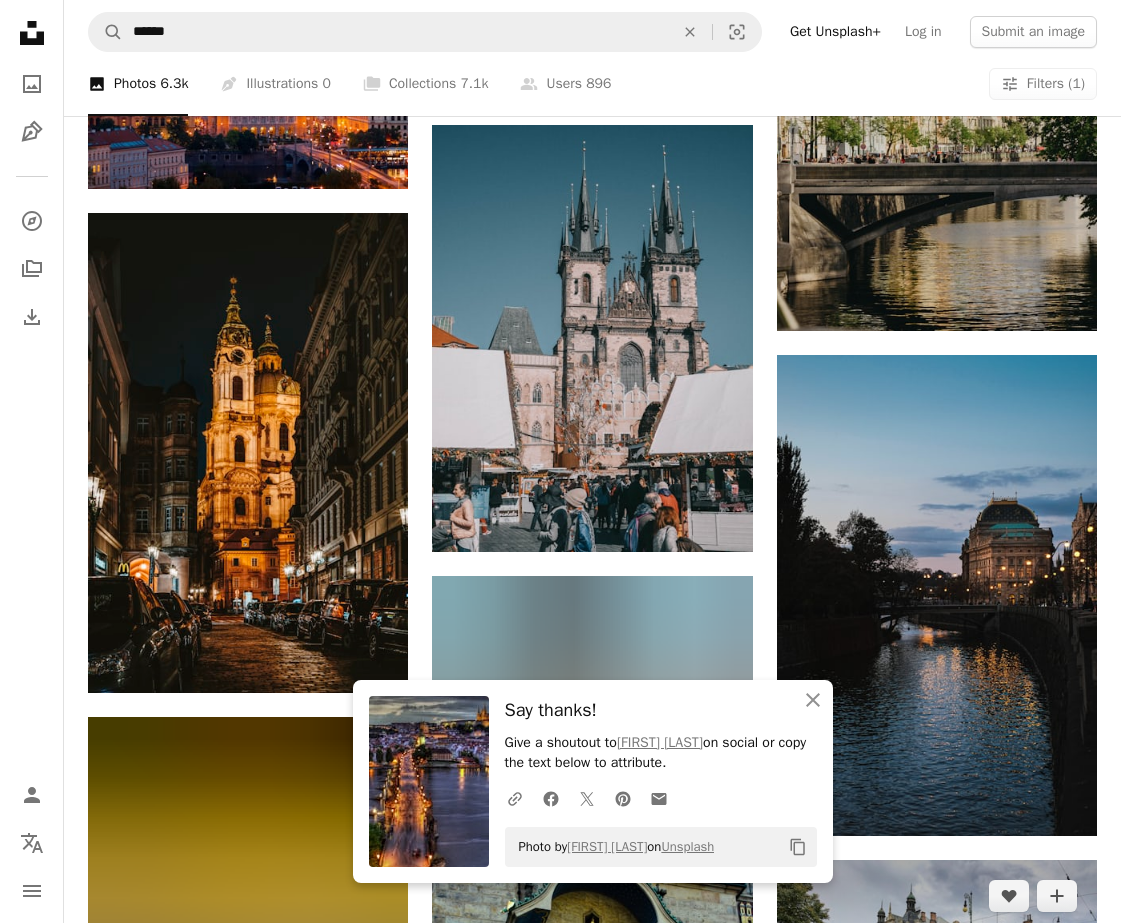scroll, scrollTop: 5786, scrollLeft: 0, axis: vertical 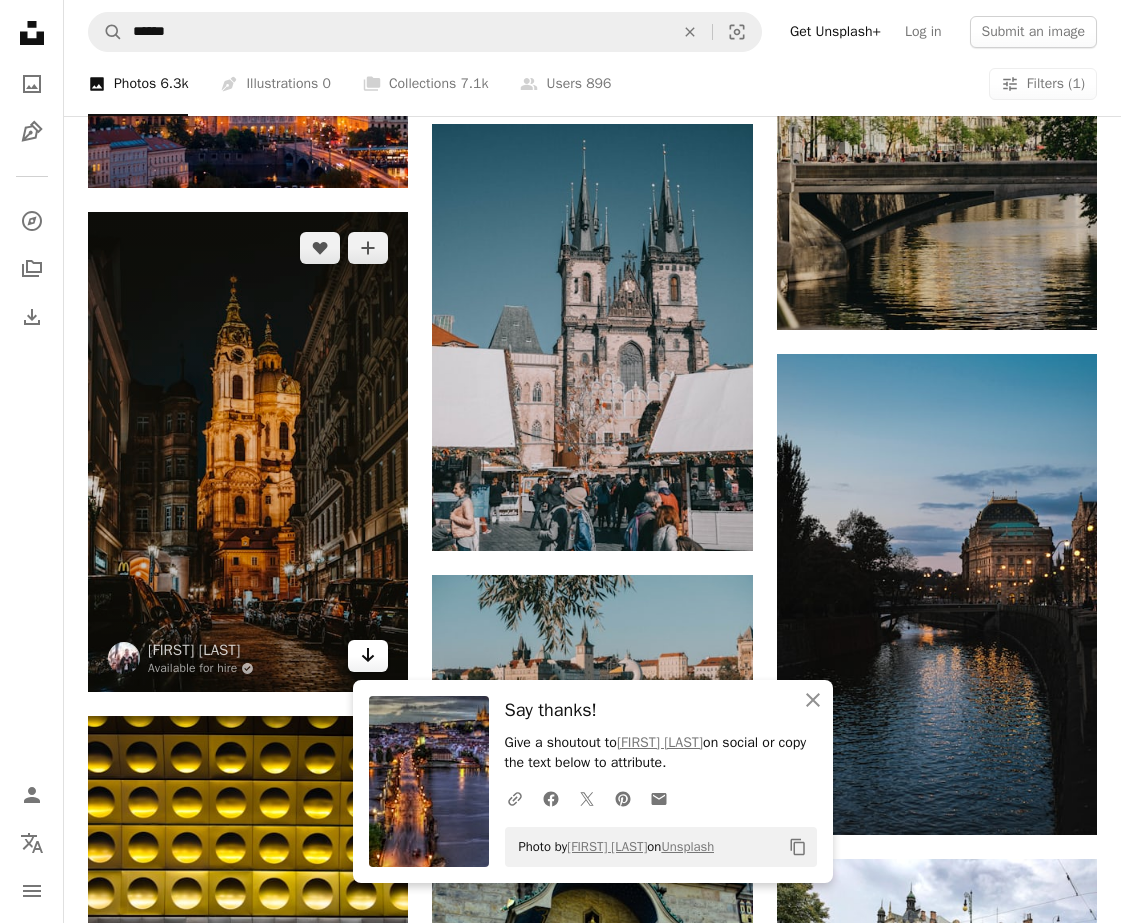 click on "Arrow pointing down" 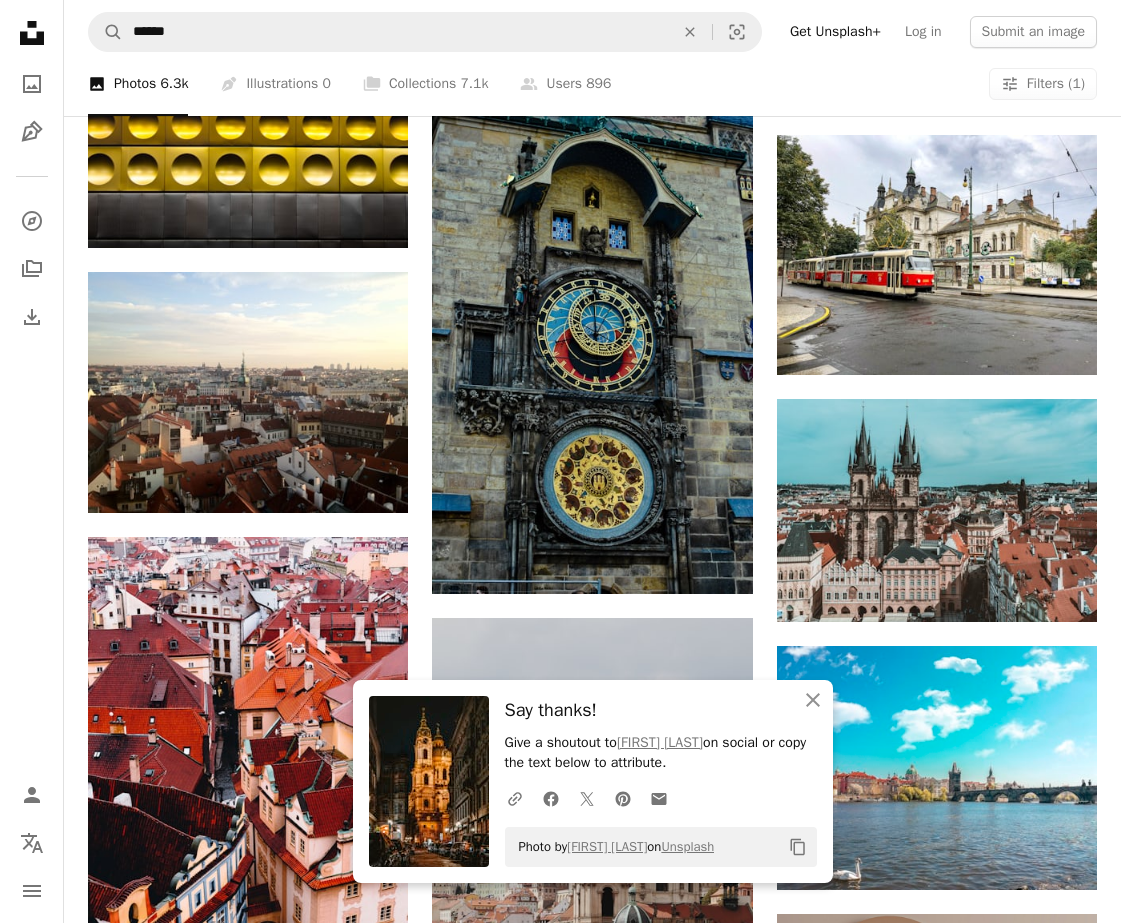 scroll, scrollTop: 6707, scrollLeft: 0, axis: vertical 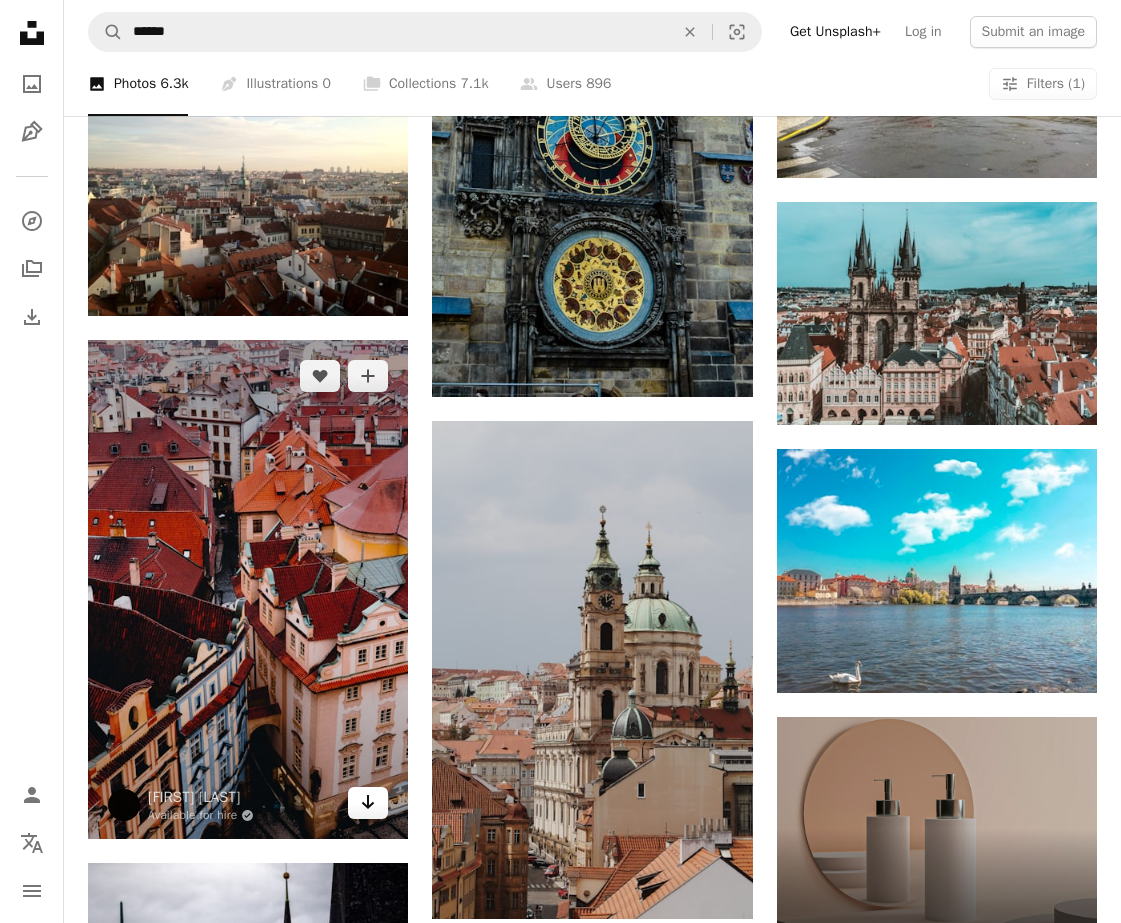 click 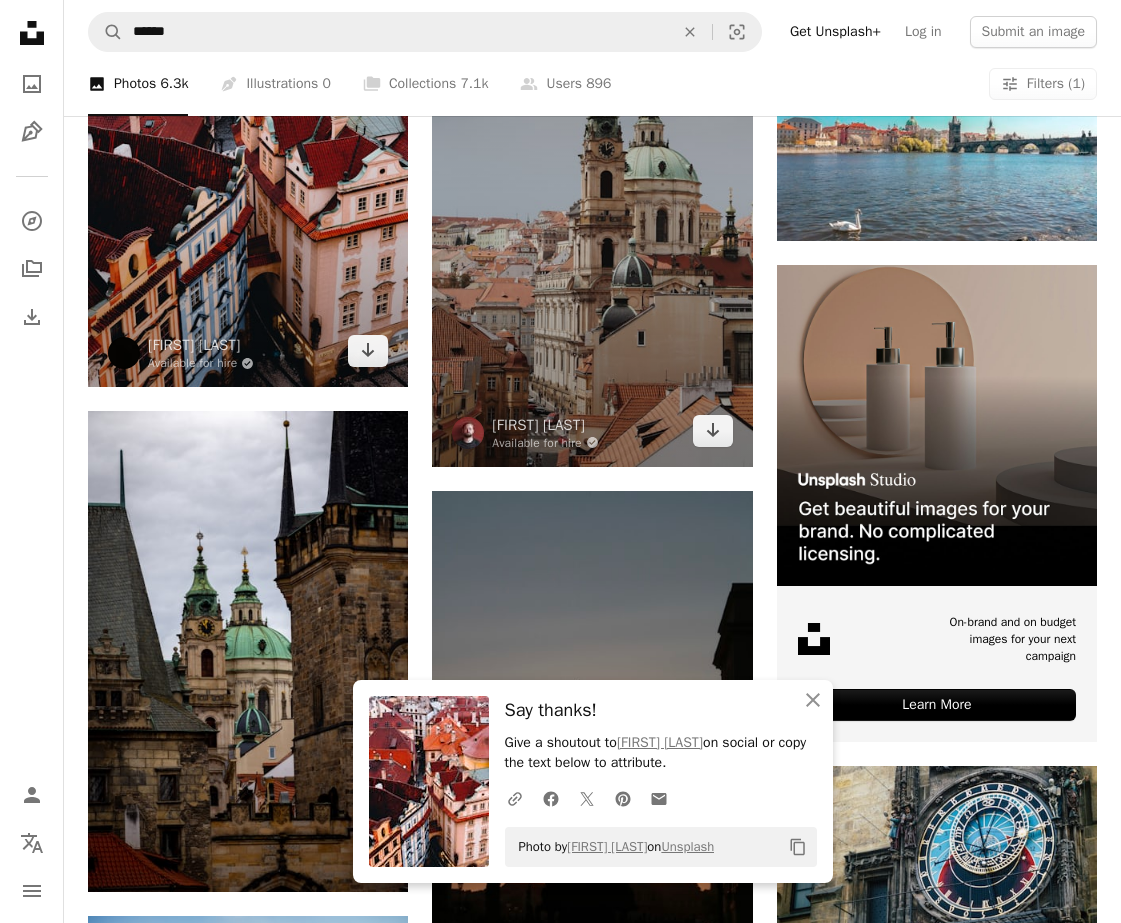 scroll, scrollTop: 7158, scrollLeft: 0, axis: vertical 